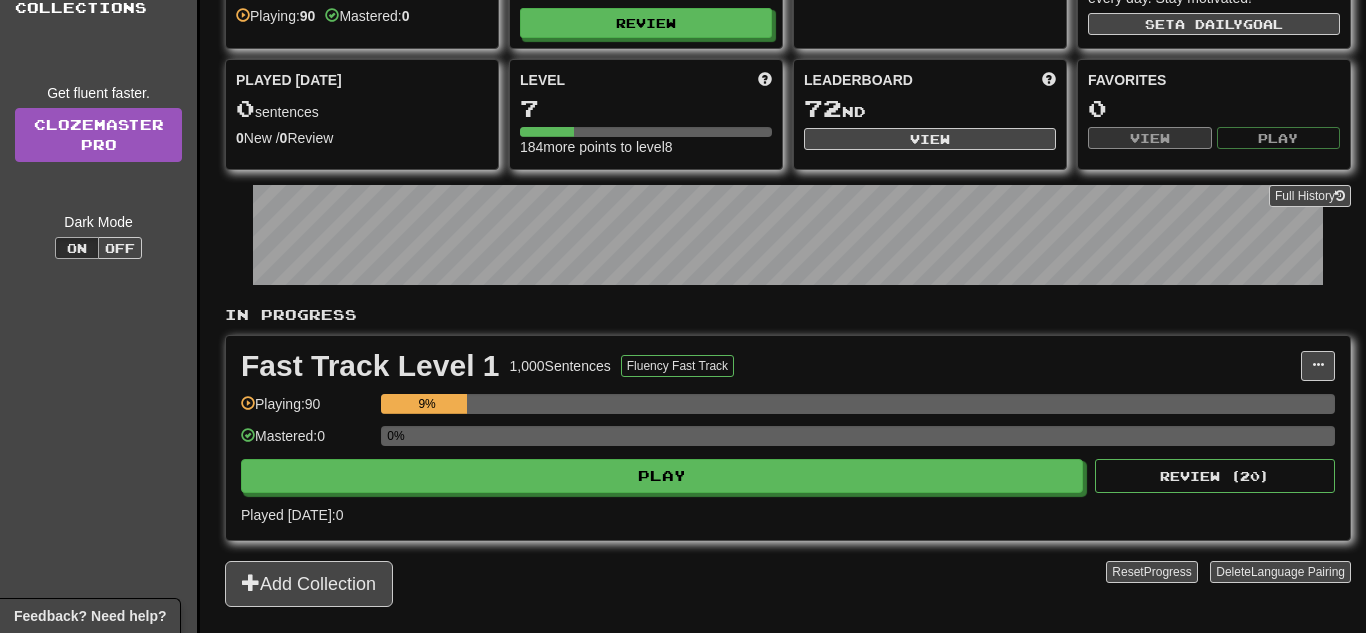 scroll, scrollTop: 118, scrollLeft: 0, axis: vertical 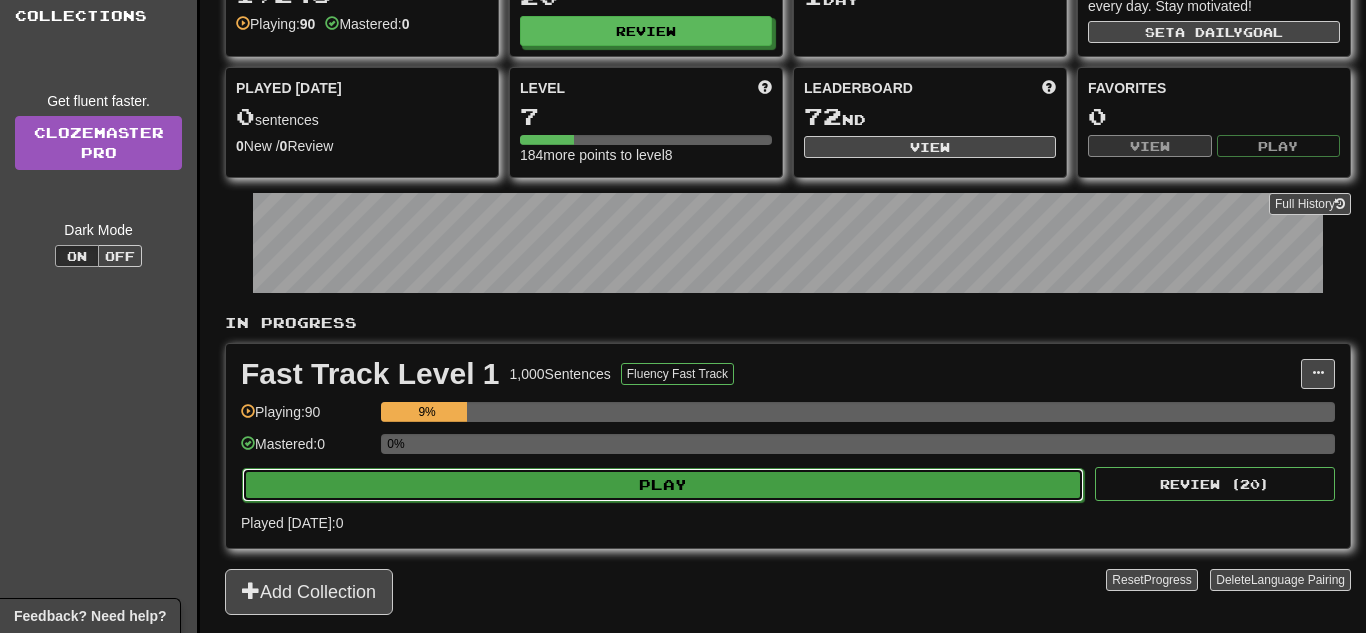 click on "Play" at bounding box center [663, 485] 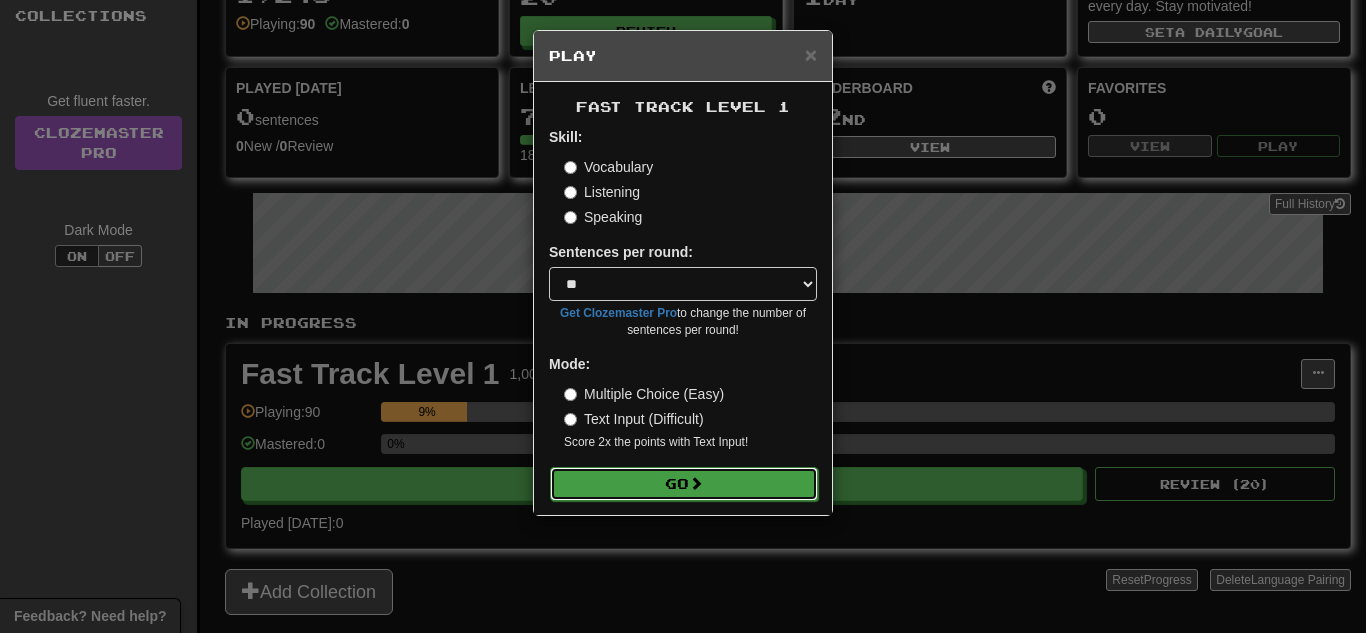 click on "Go" at bounding box center (684, 484) 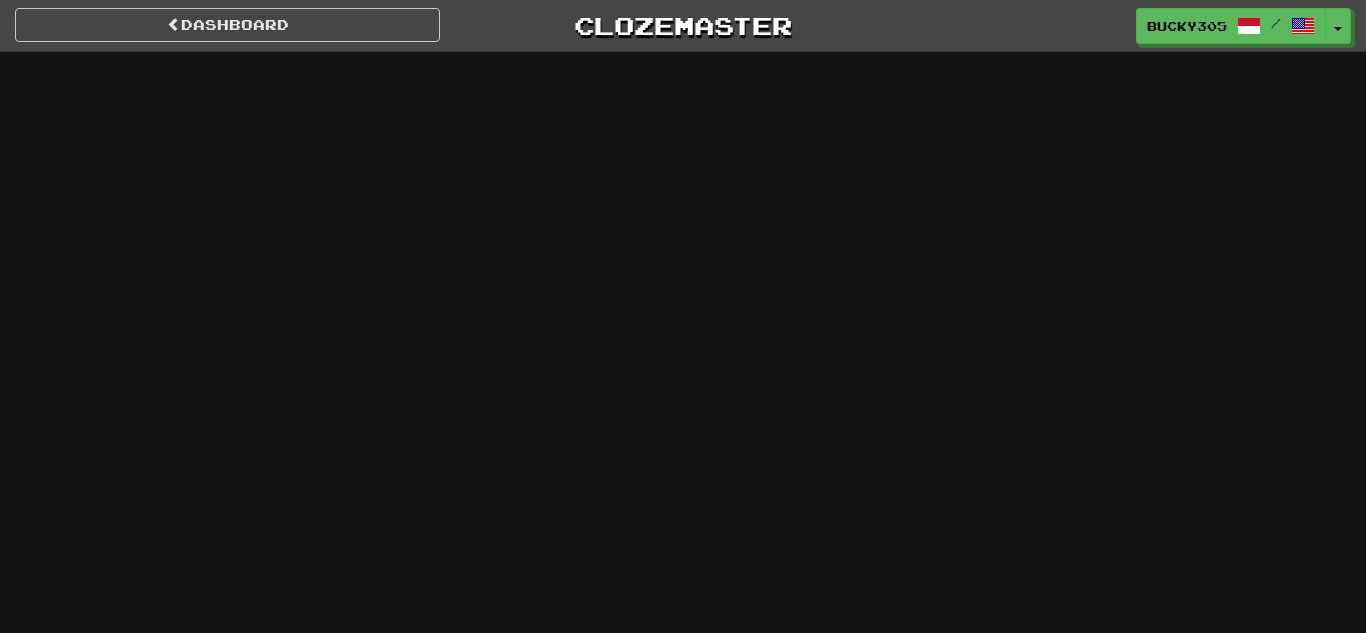 scroll, scrollTop: 0, scrollLeft: 0, axis: both 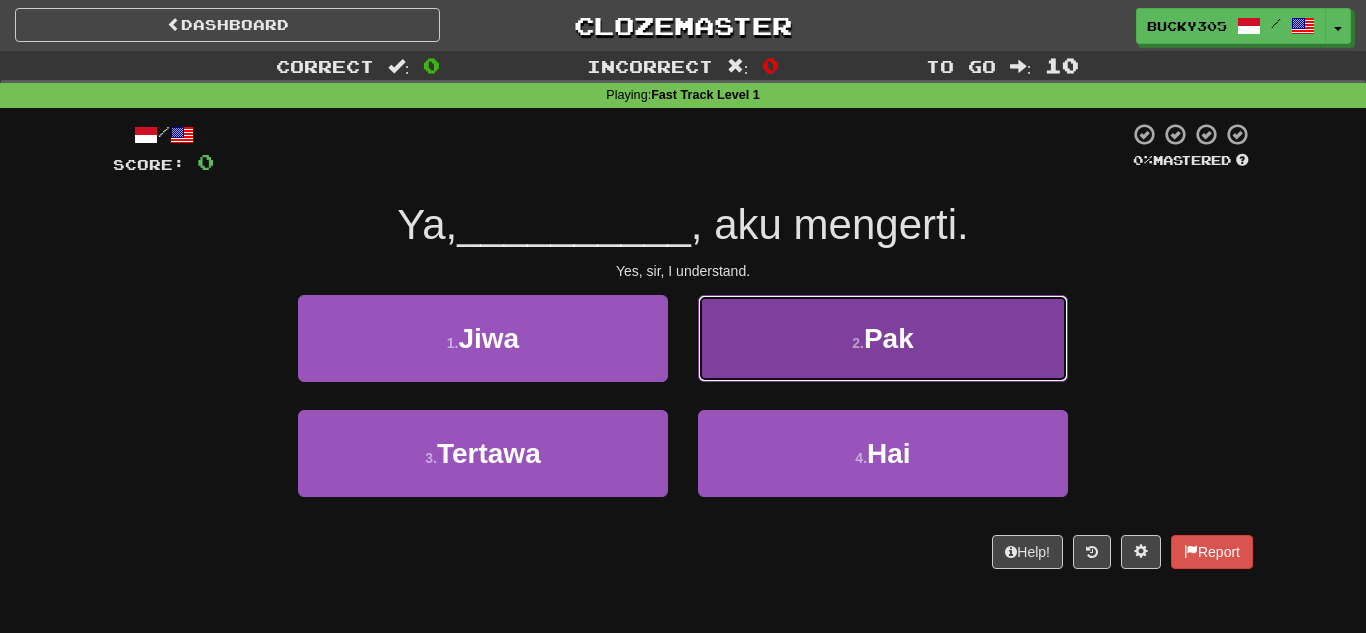 click on "2 .  Pak" at bounding box center (883, 338) 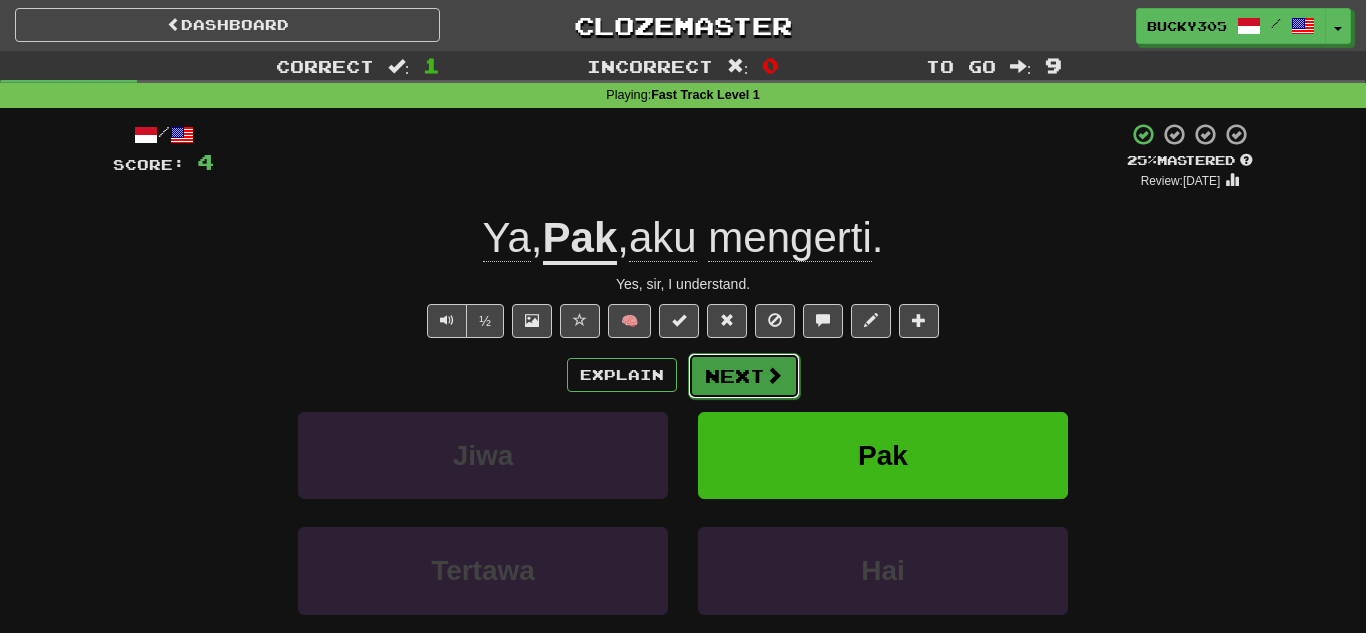 click on "Next" at bounding box center [744, 376] 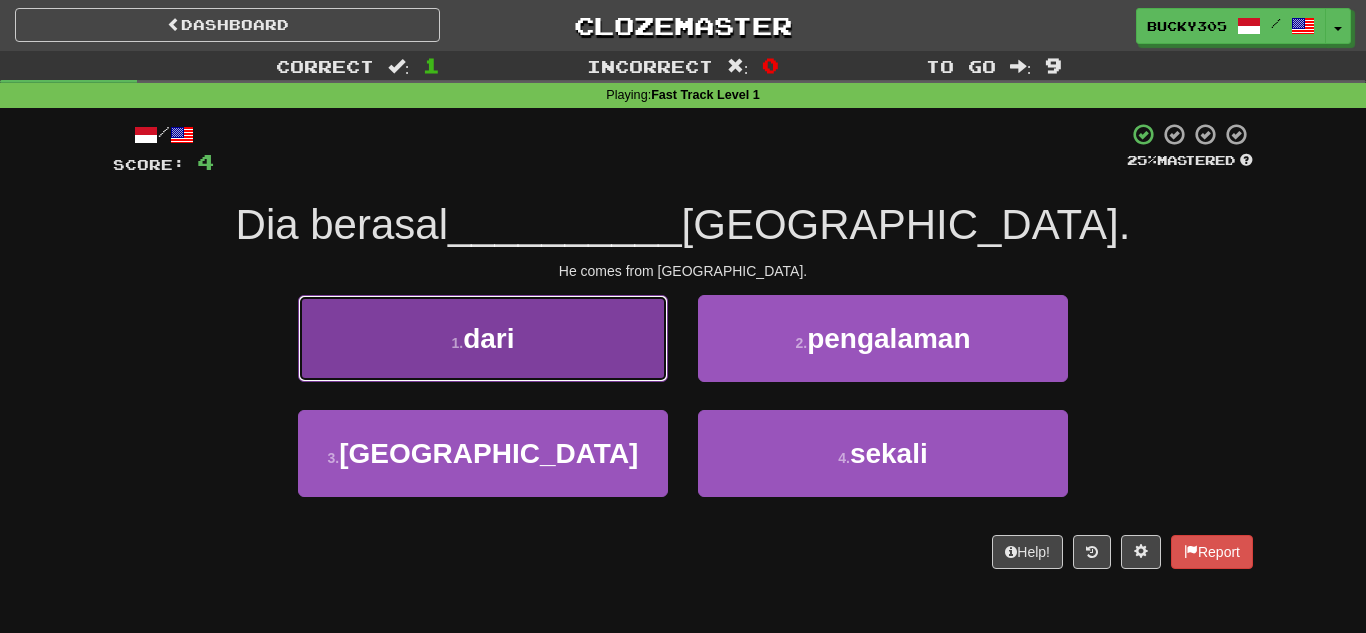 click on "1 .  dari" at bounding box center [483, 338] 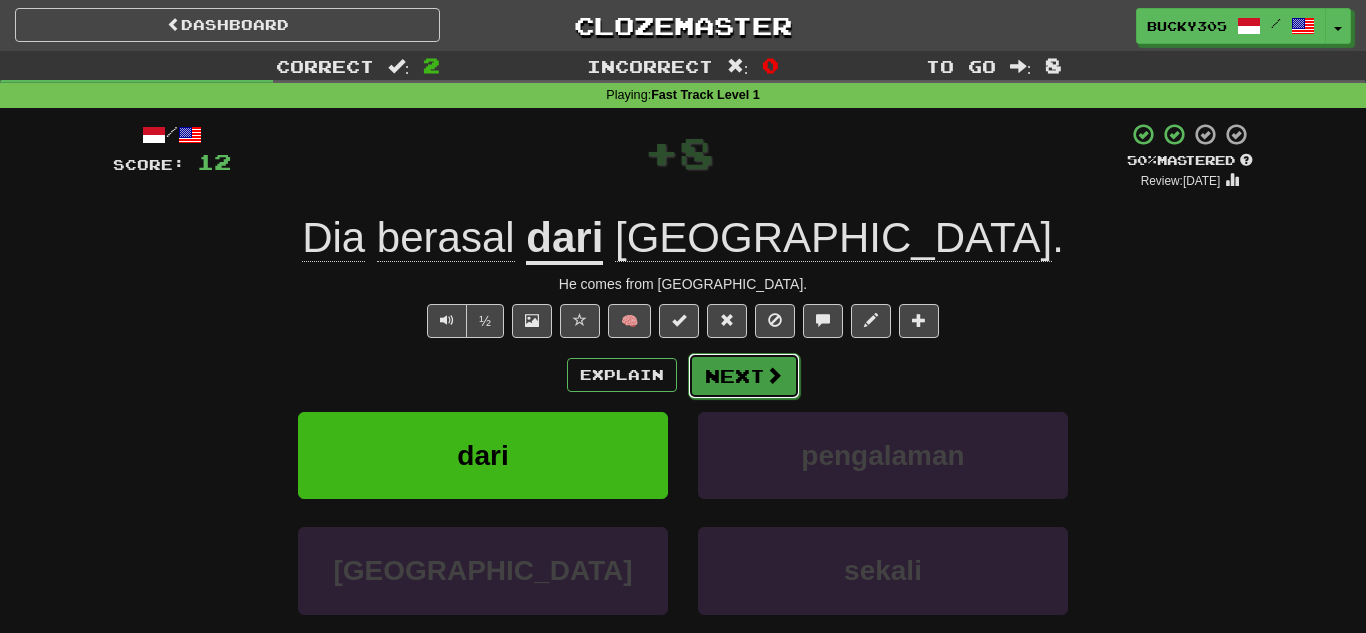 click on "Next" at bounding box center [744, 376] 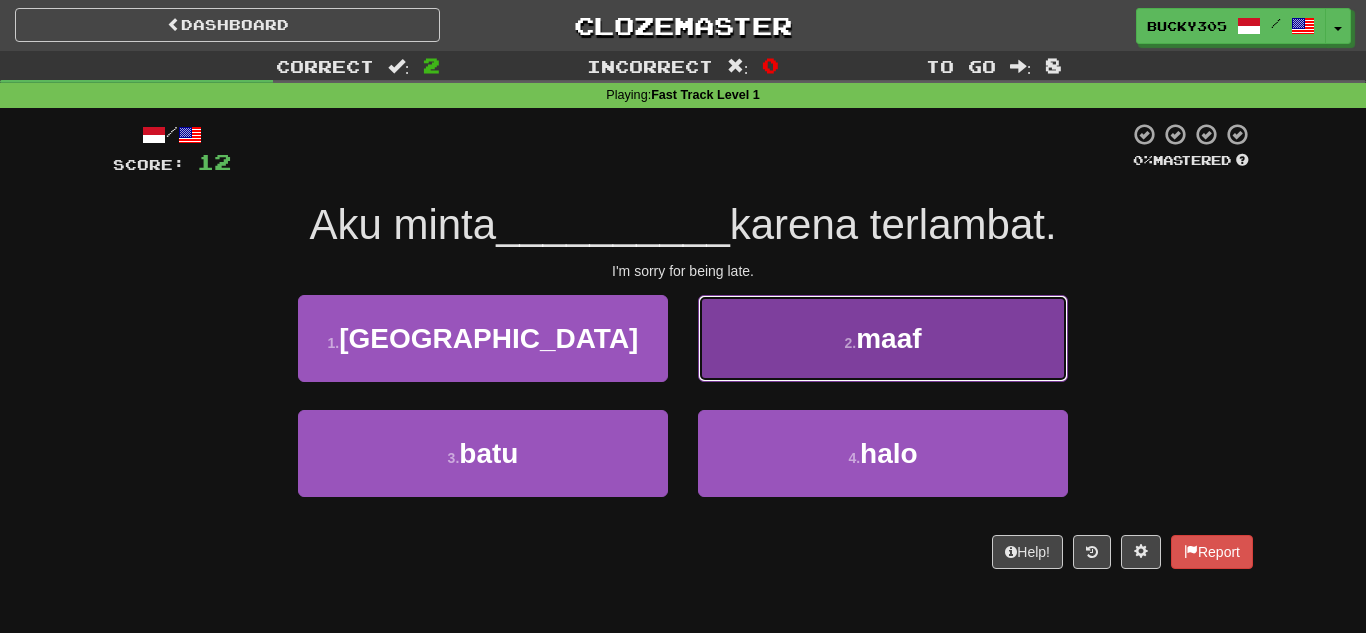 click on "maaf" at bounding box center (888, 338) 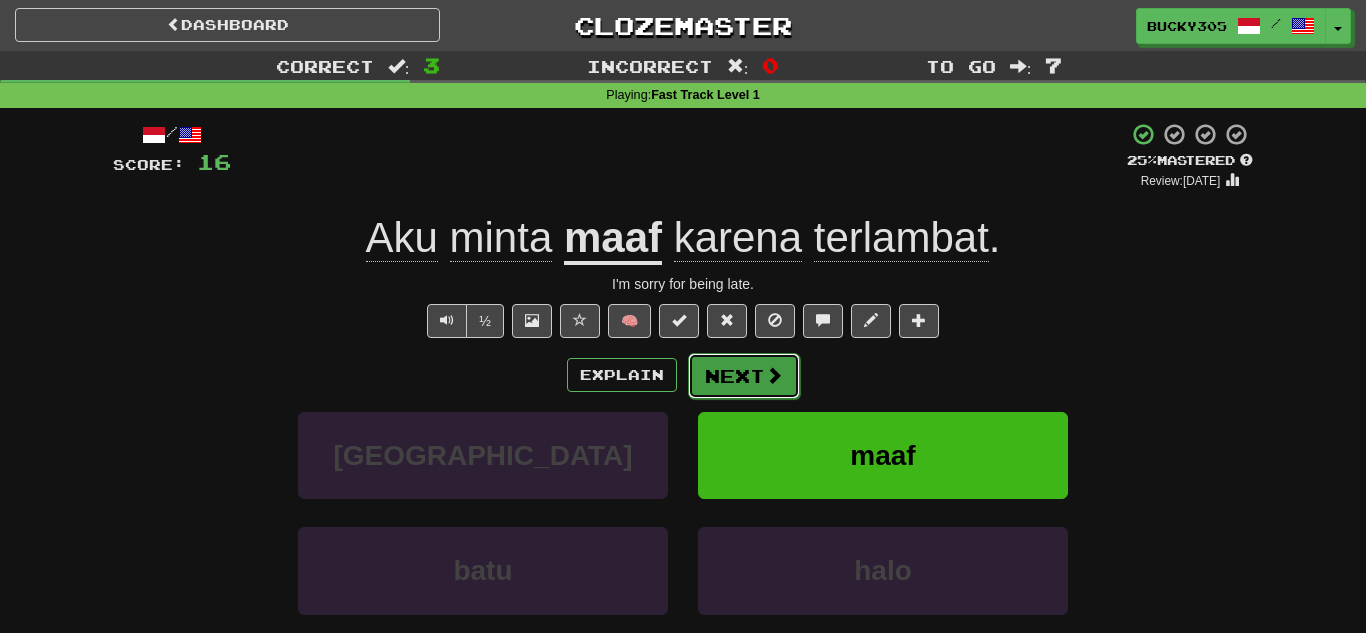 click on "Next" at bounding box center [744, 376] 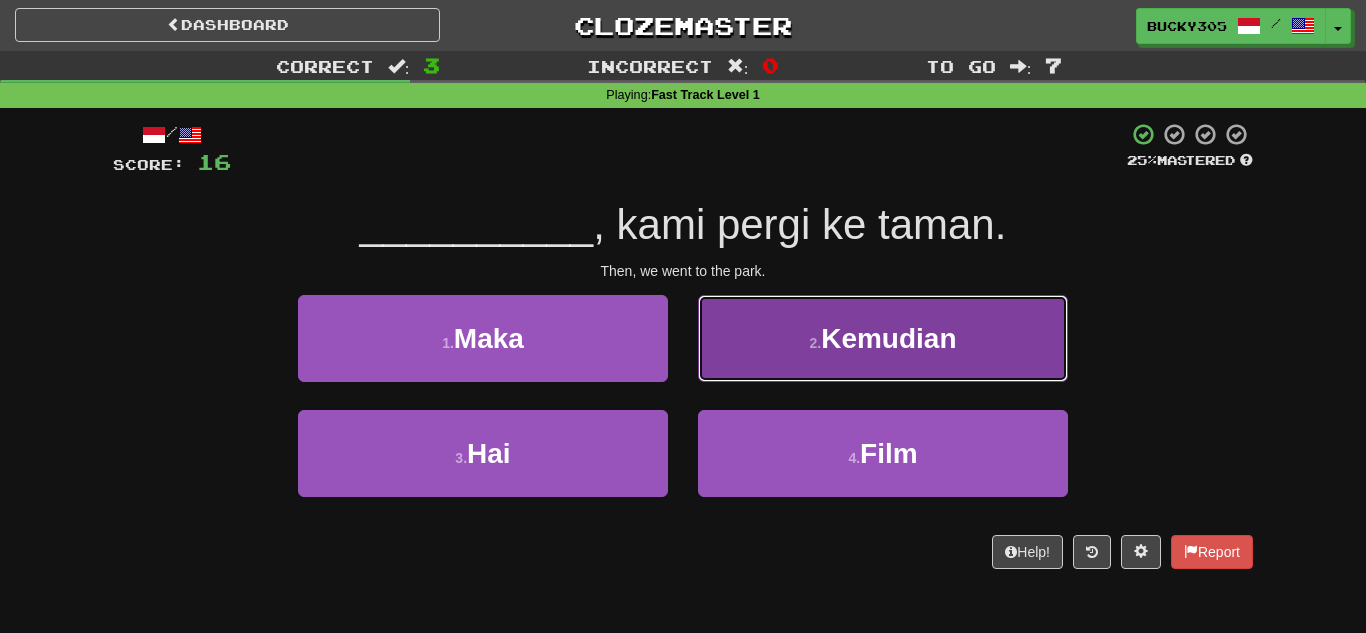 click on "2 .  Kemudian" at bounding box center (883, 338) 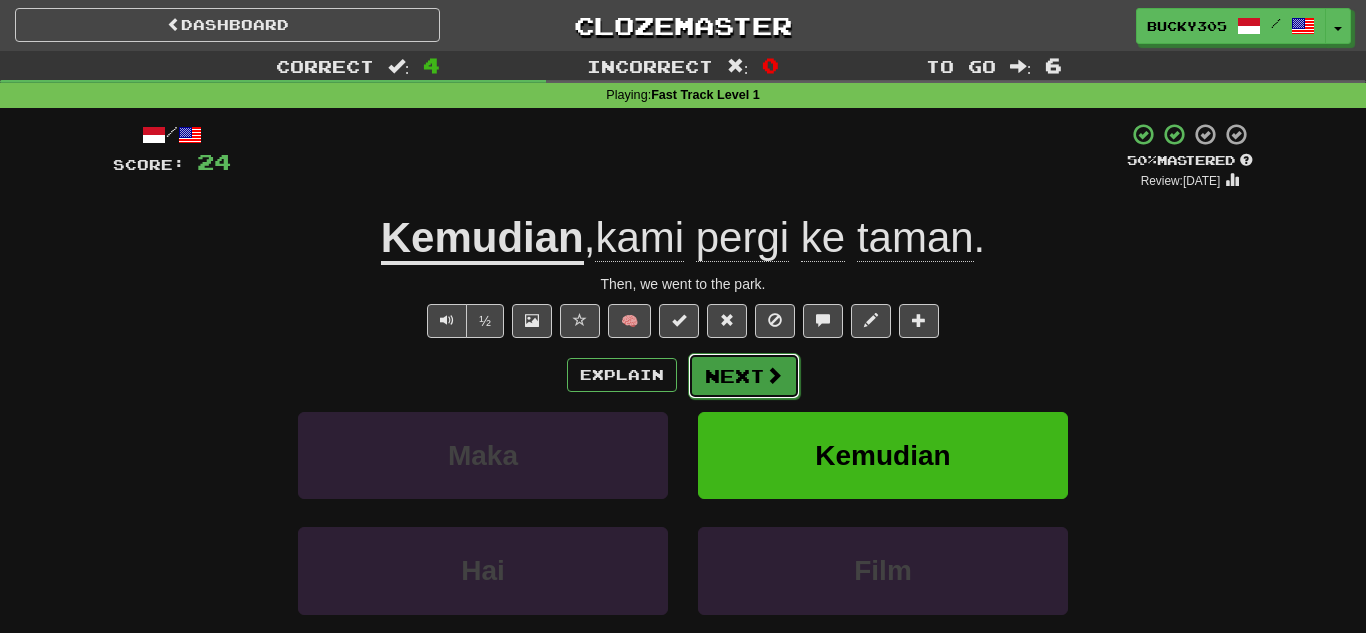 click on "Next" at bounding box center (744, 376) 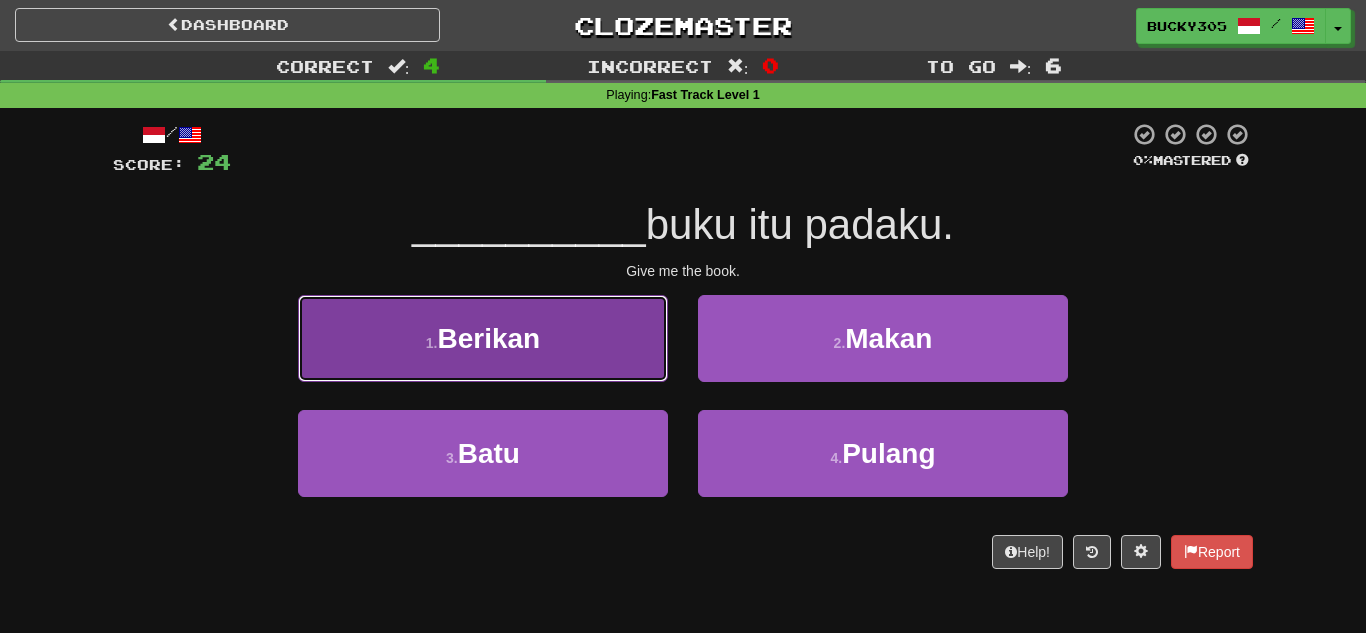 click on "1 .  Berikan" at bounding box center (483, 338) 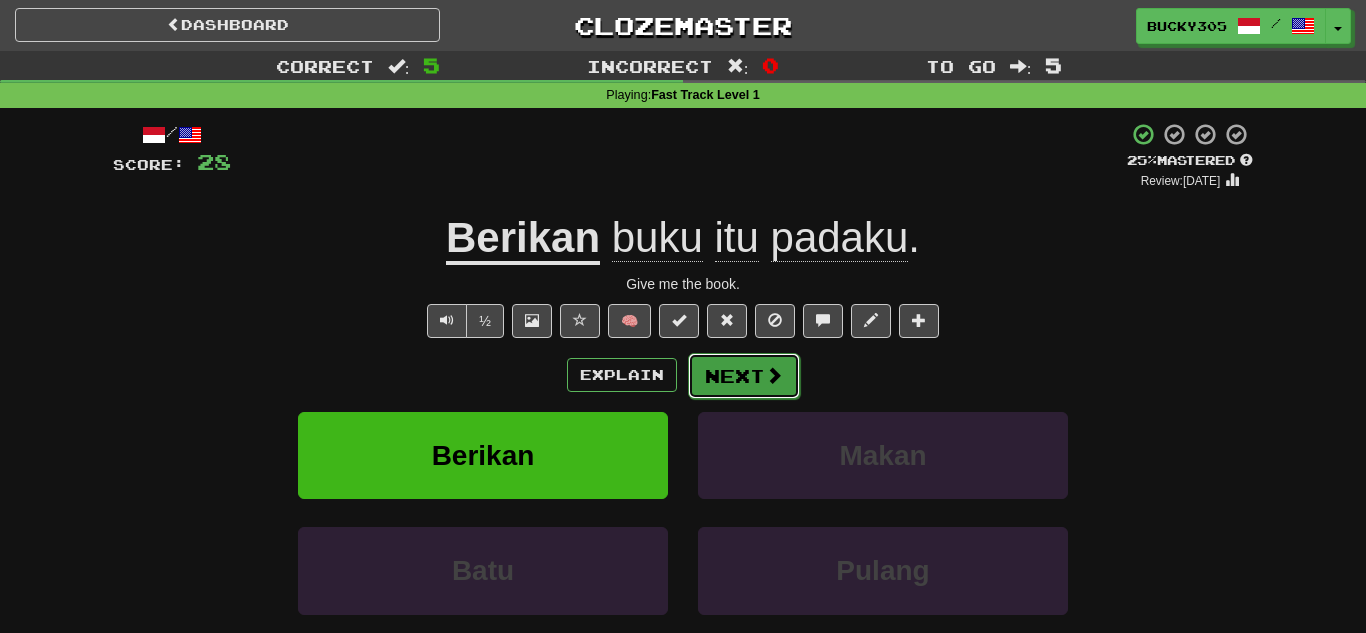 click on "Next" at bounding box center [744, 376] 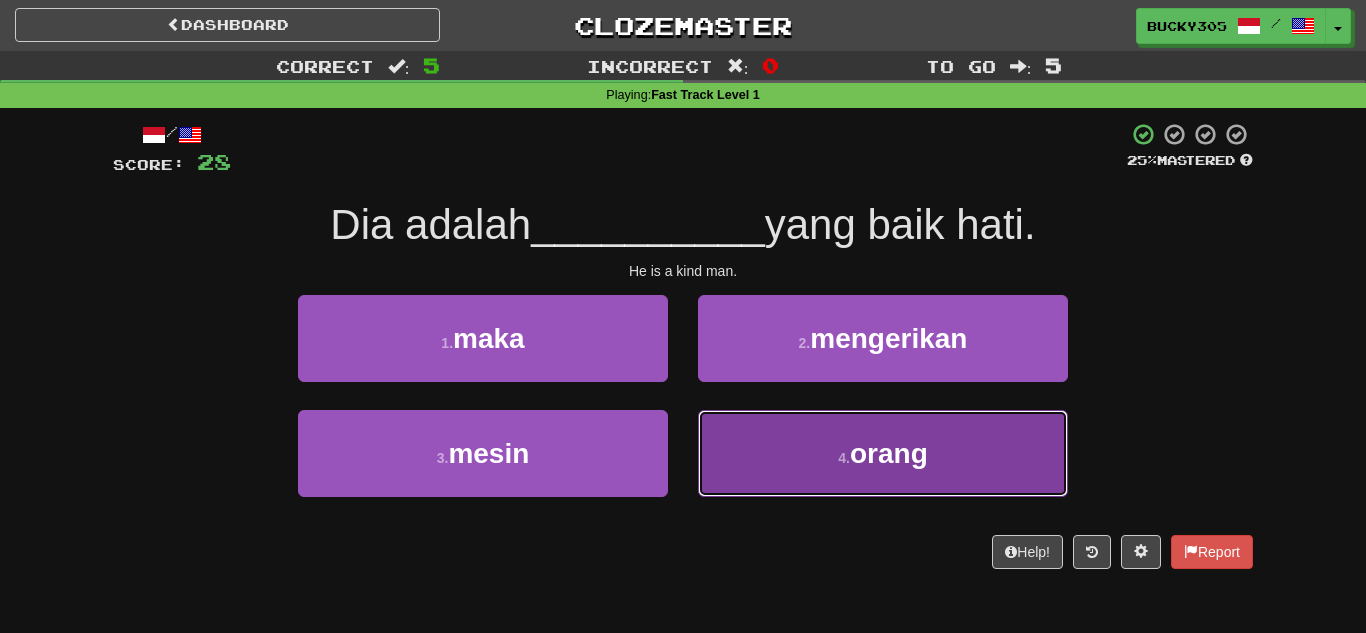 click on "4 .  orang" at bounding box center (883, 453) 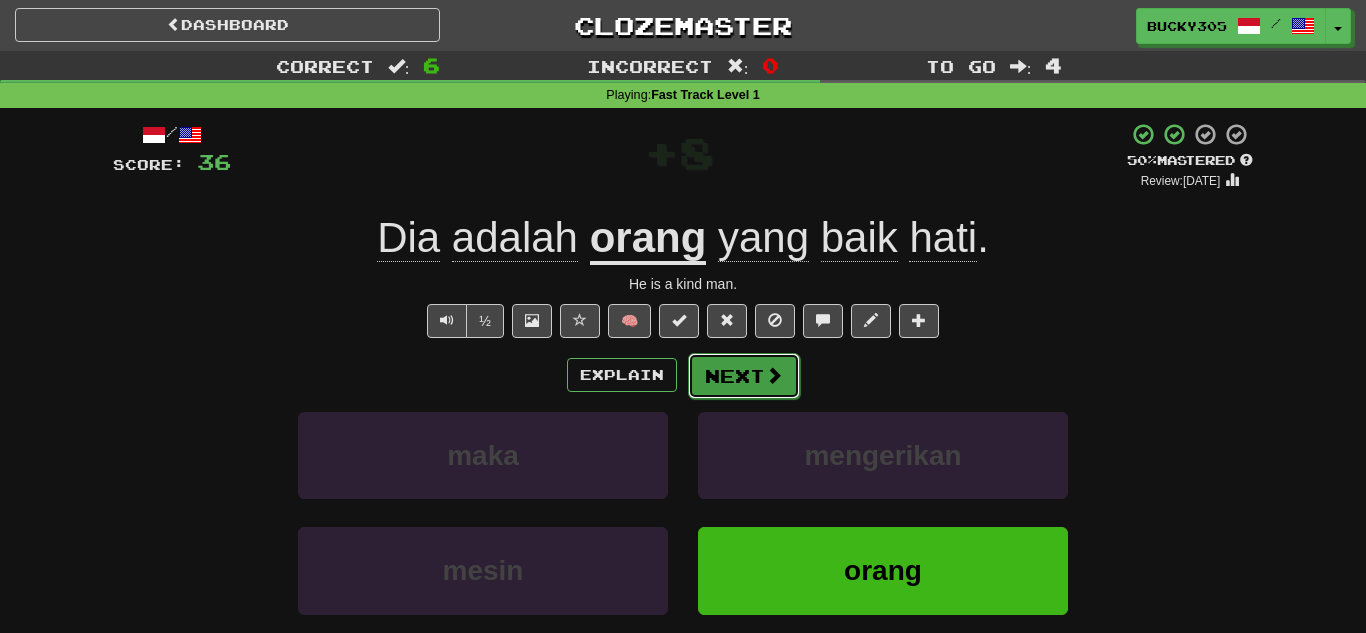 click on "Next" at bounding box center [744, 376] 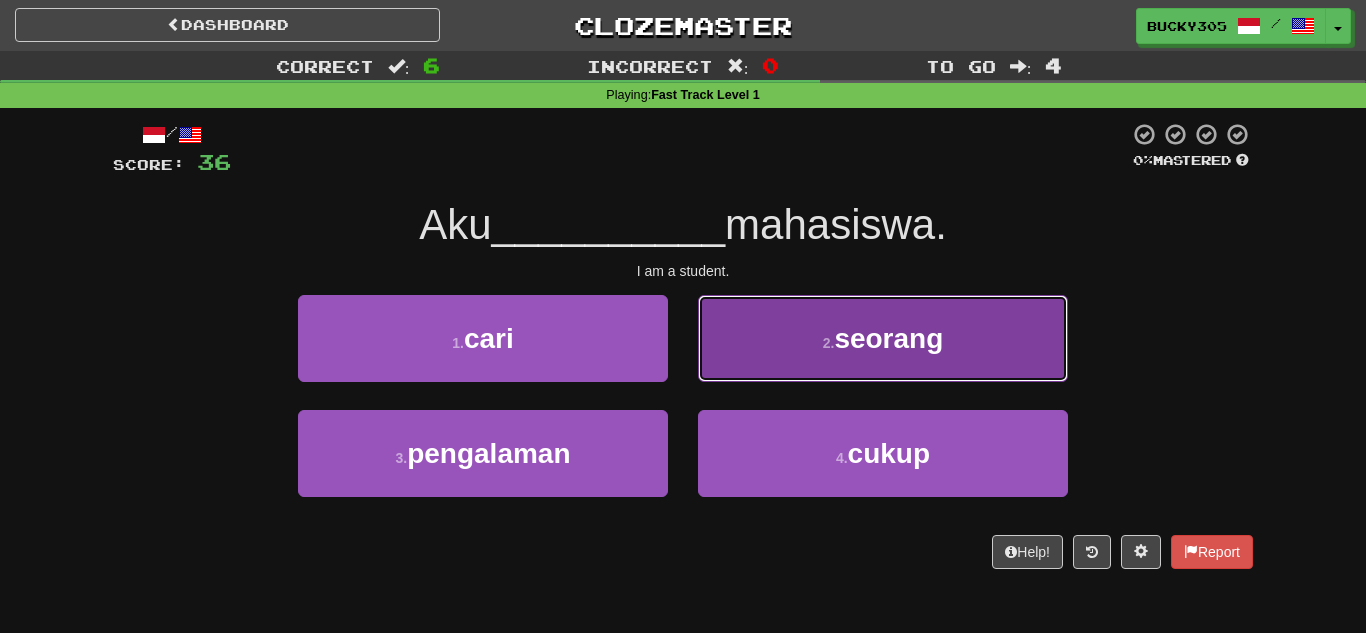click on "seorang" at bounding box center (888, 338) 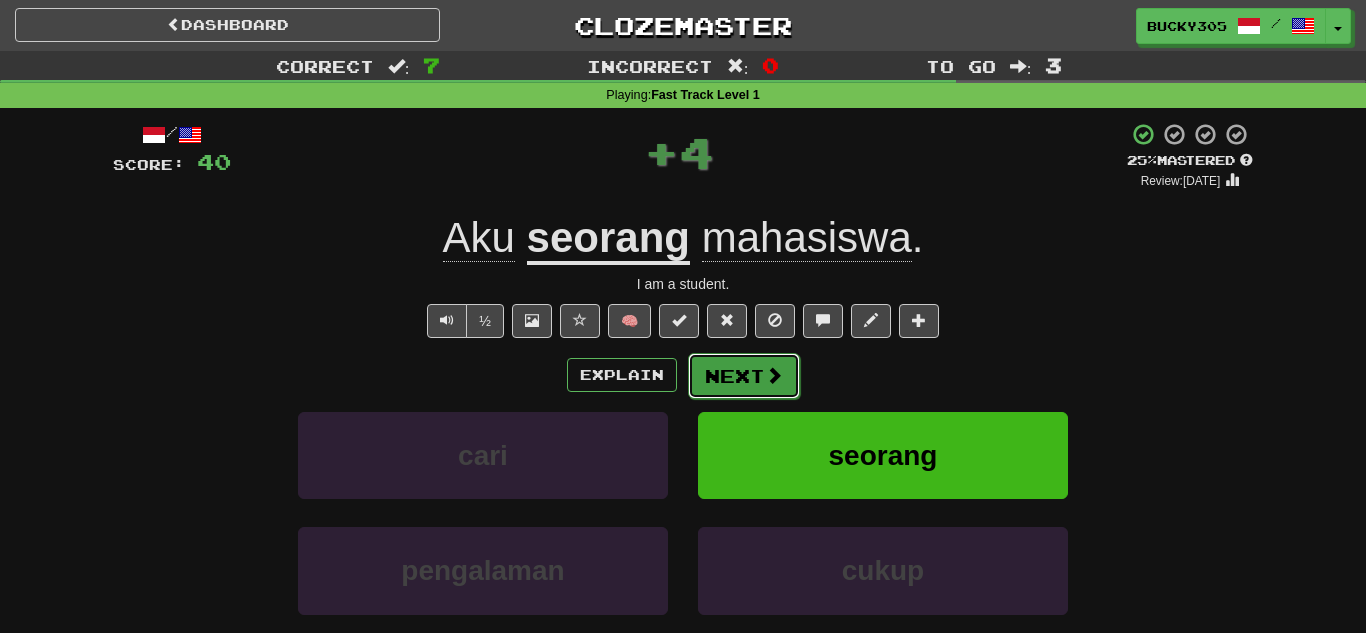 click on "Next" at bounding box center (744, 376) 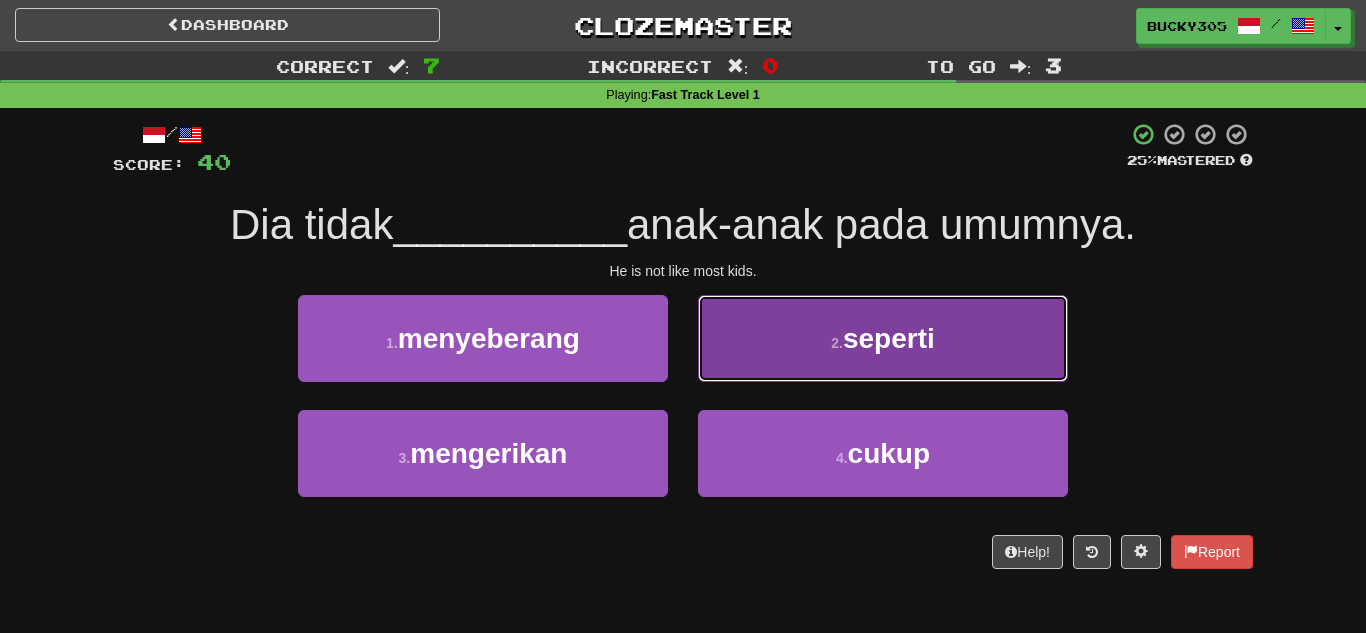 click on "2 .  seperti" at bounding box center (883, 338) 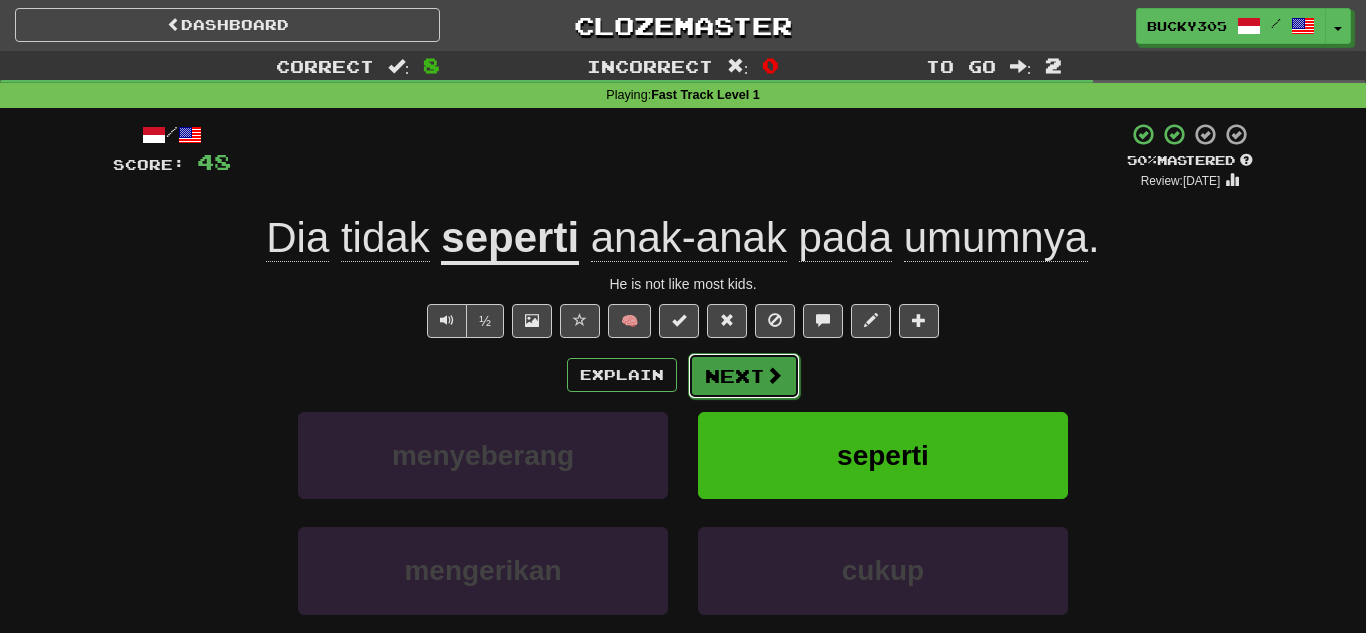 click on "Next" at bounding box center (744, 376) 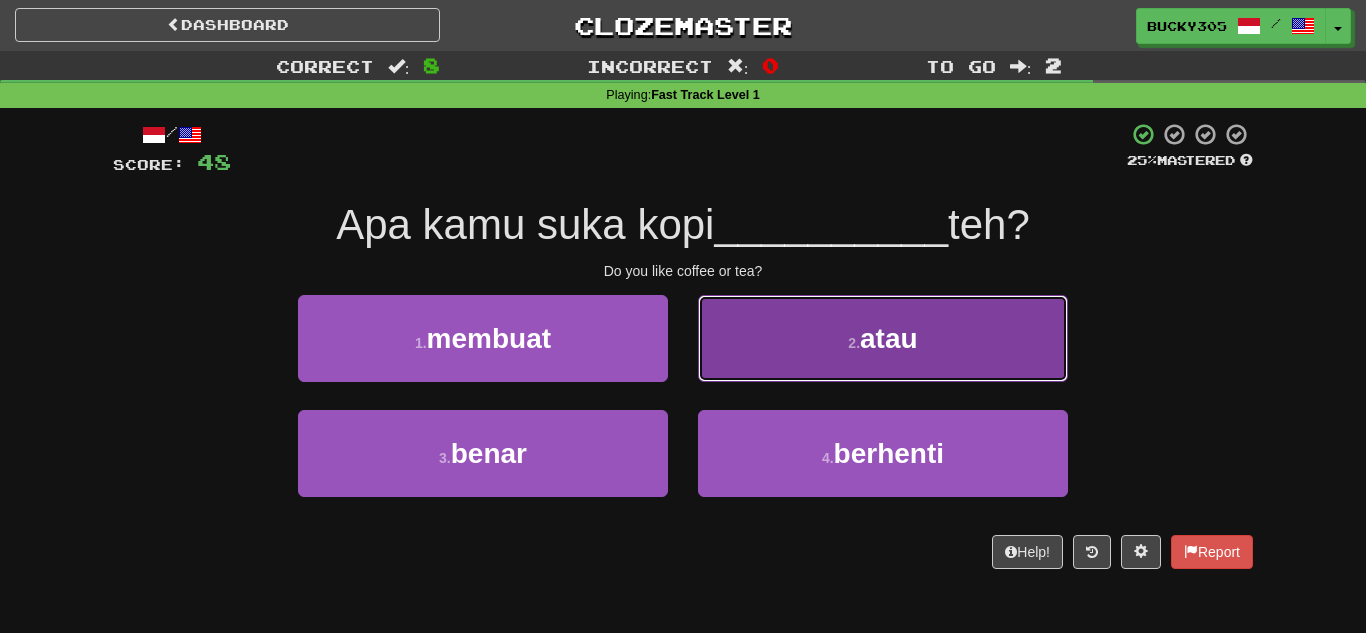 click on "2 .  atau" at bounding box center (883, 338) 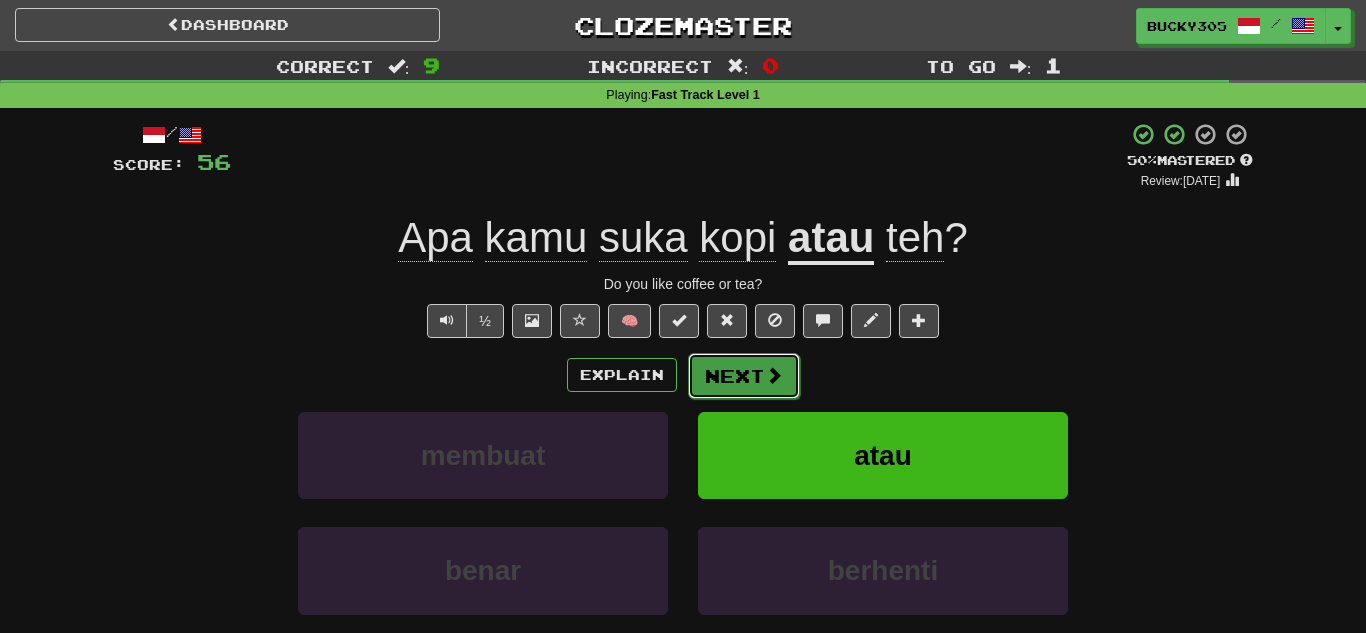 click on "Next" at bounding box center (744, 376) 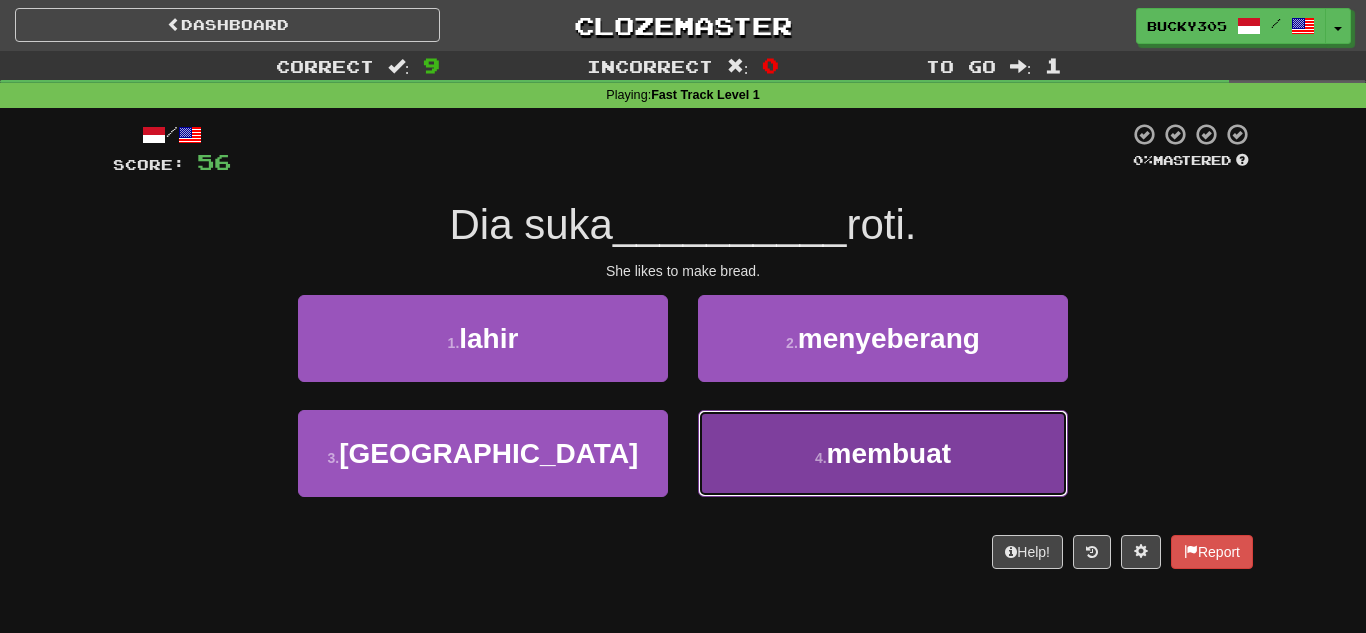 click on "4 .  membuat" at bounding box center [883, 453] 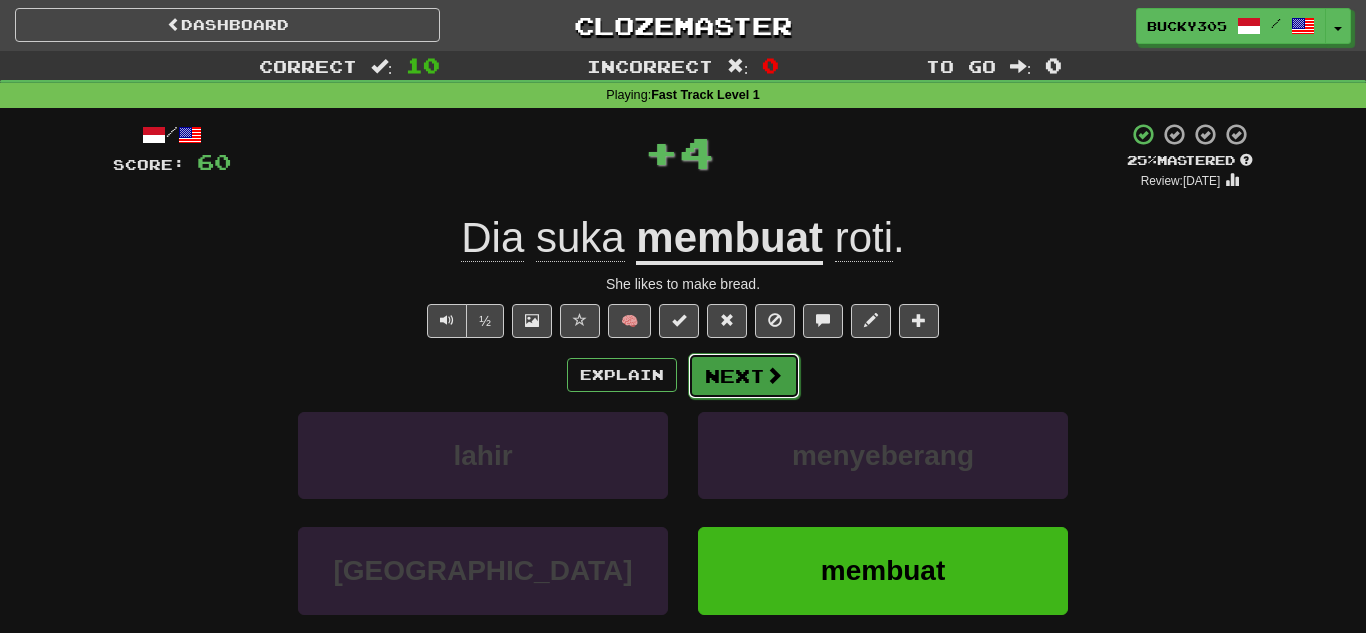 click on "Next" at bounding box center [744, 376] 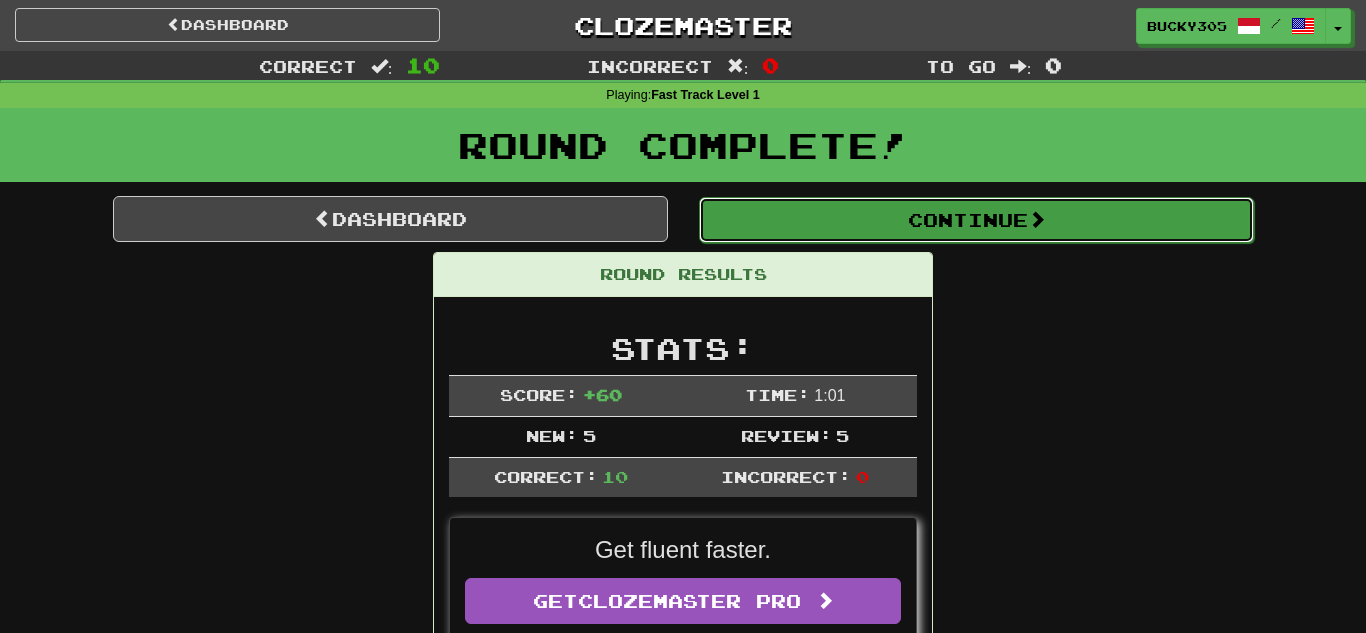 click on "Continue" at bounding box center [976, 220] 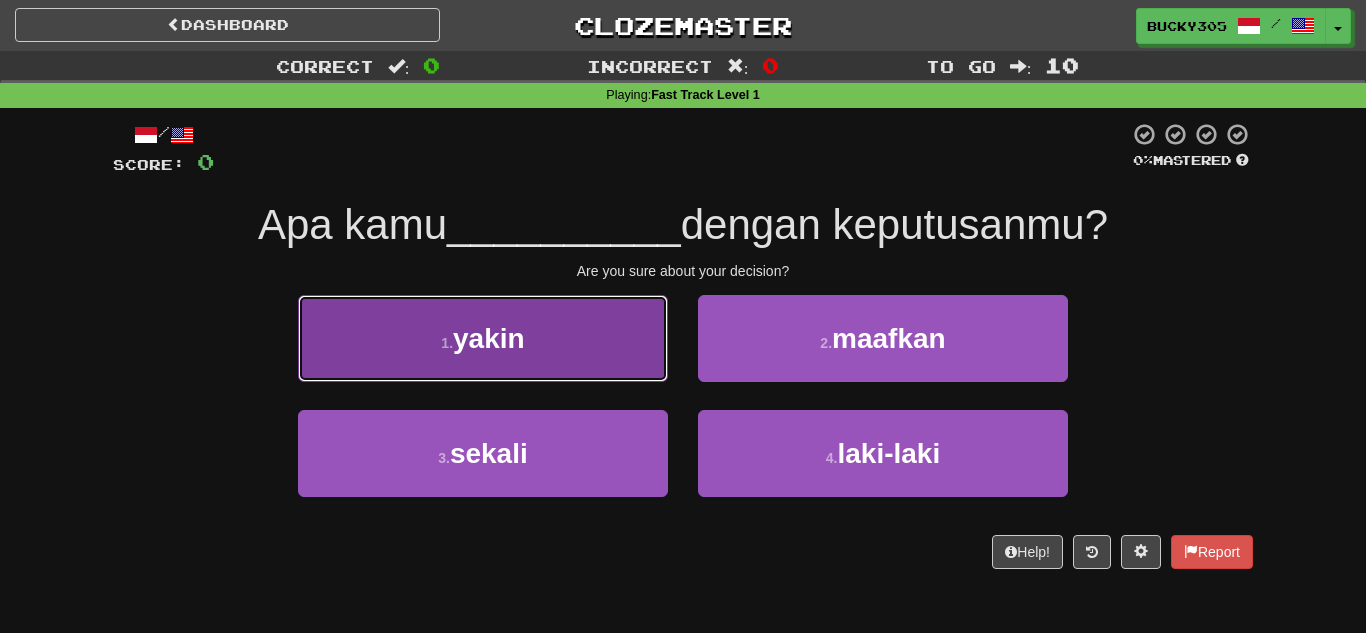 click on "1 .  yakin" at bounding box center (483, 338) 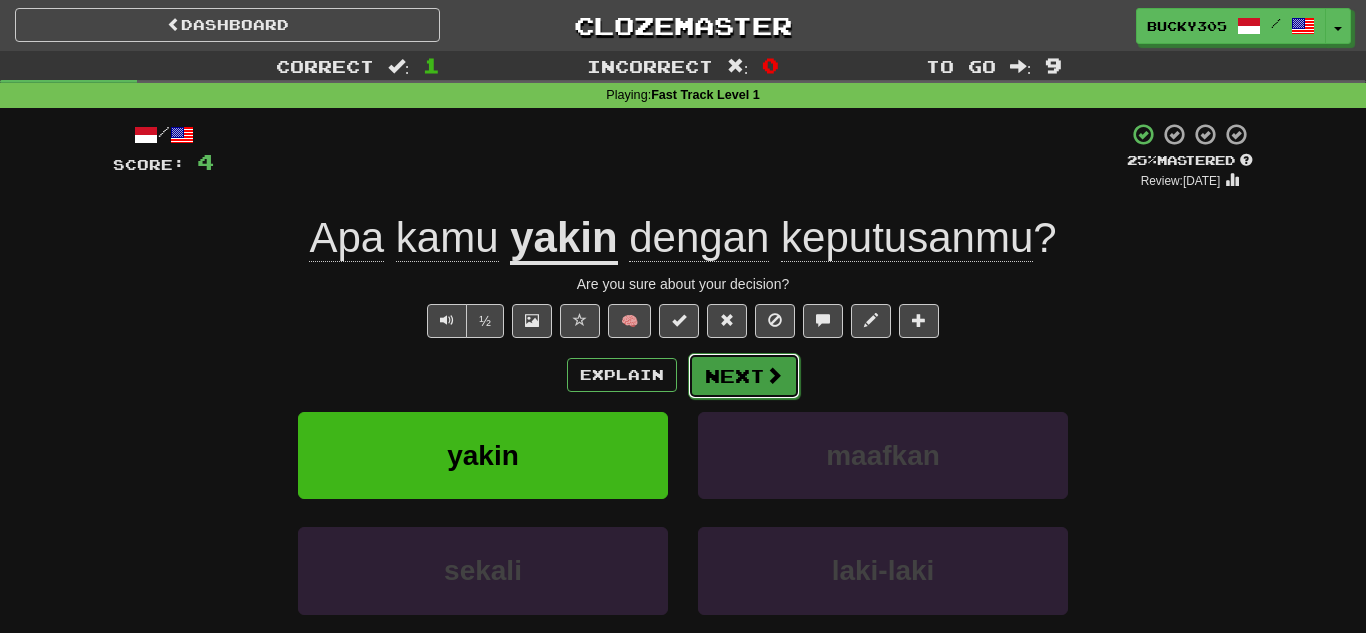 click on "Next" at bounding box center (744, 376) 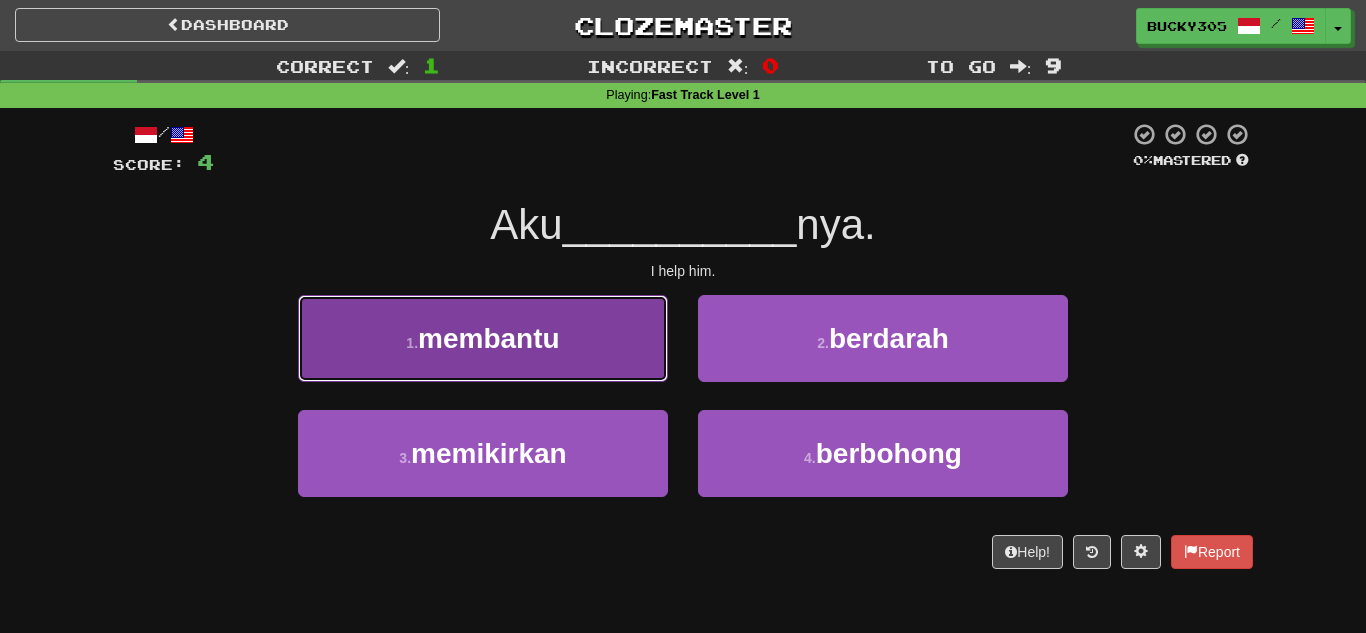 click on "1 .  membantu" at bounding box center [483, 338] 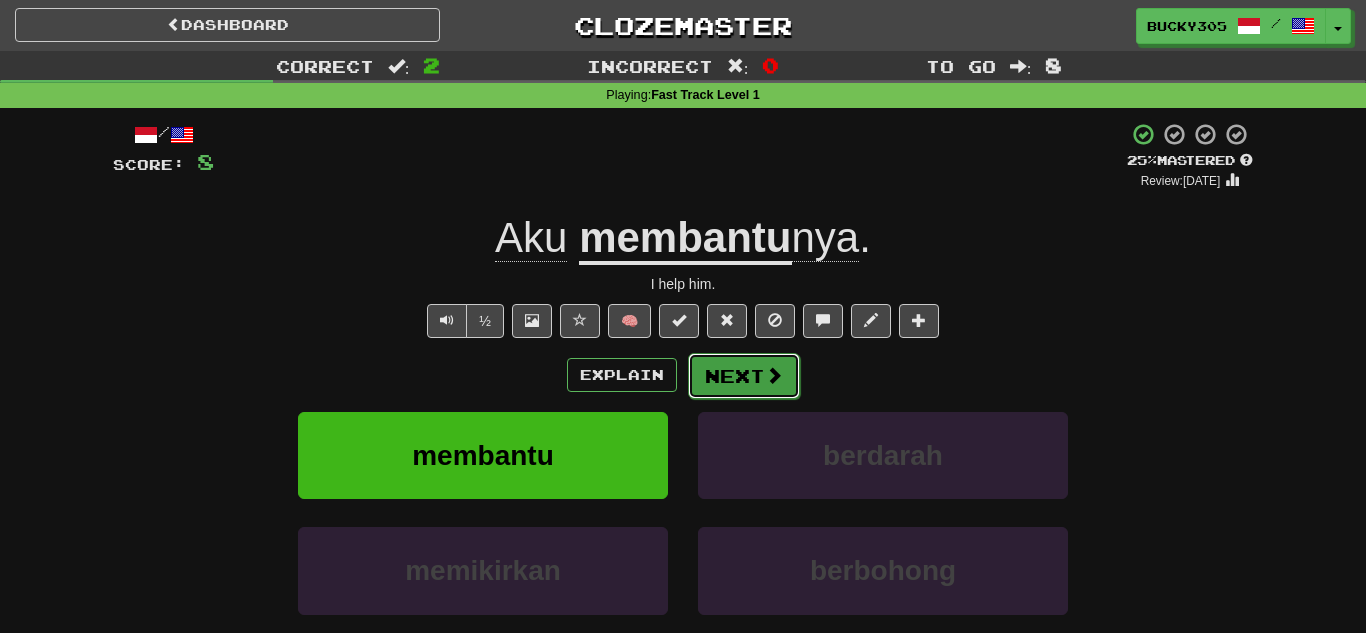 click on "Next" at bounding box center (744, 376) 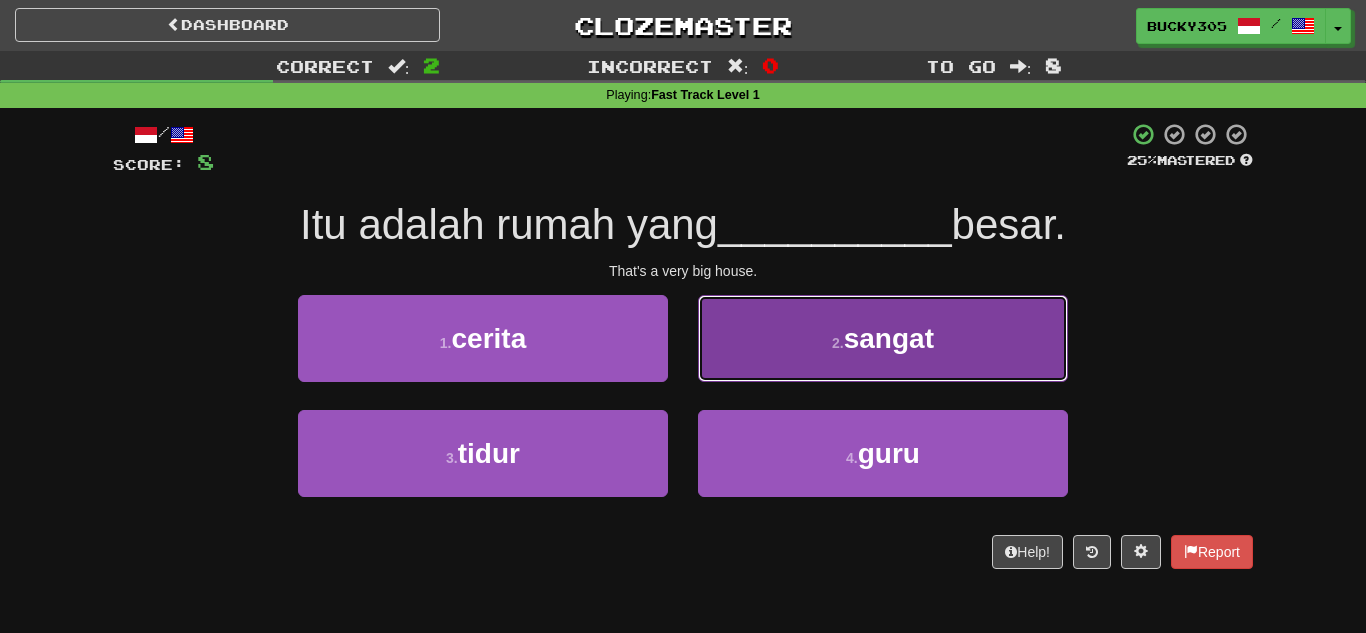 click on "sangat" at bounding box center [889, 338] 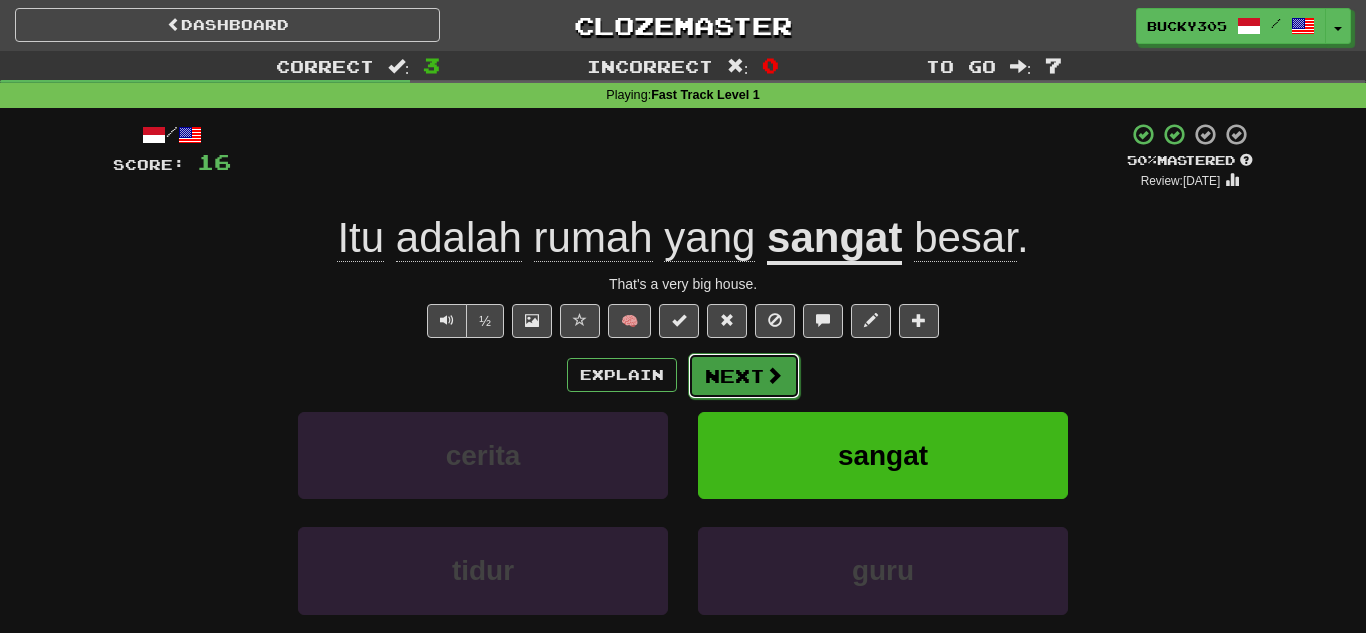 click on "Next" at bounding box center (744, 376) 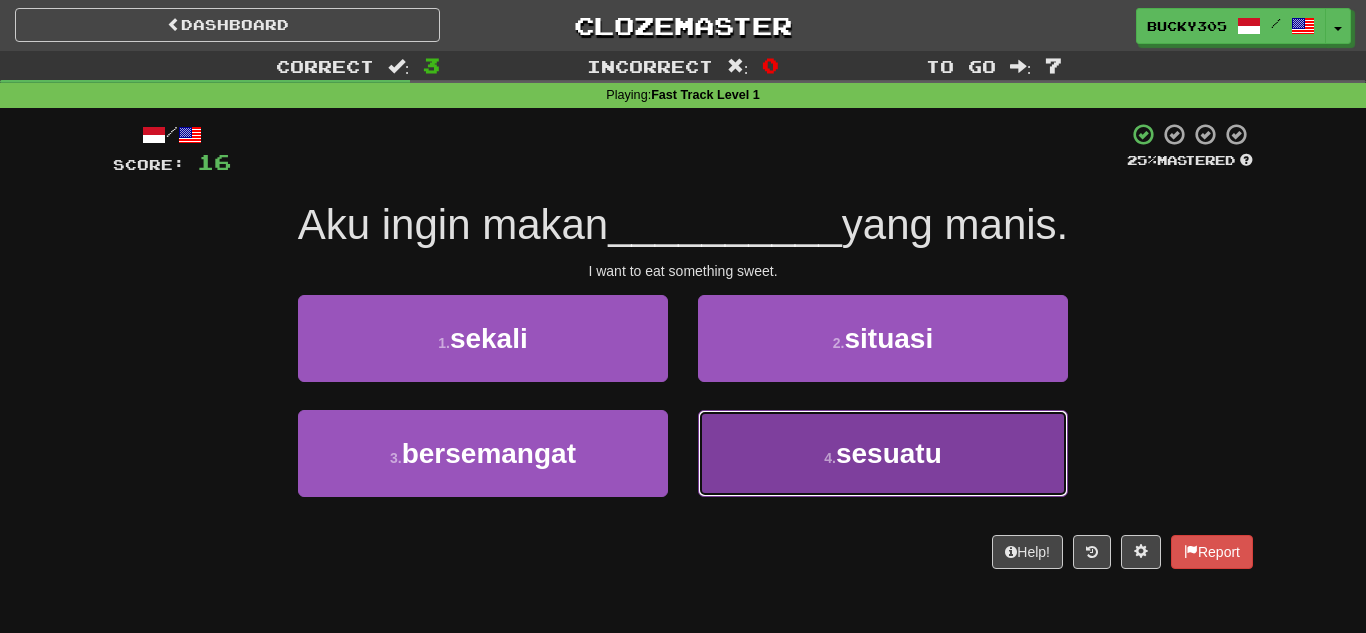 click on "4 .  sesuatu" at bounding box center (883, 453) 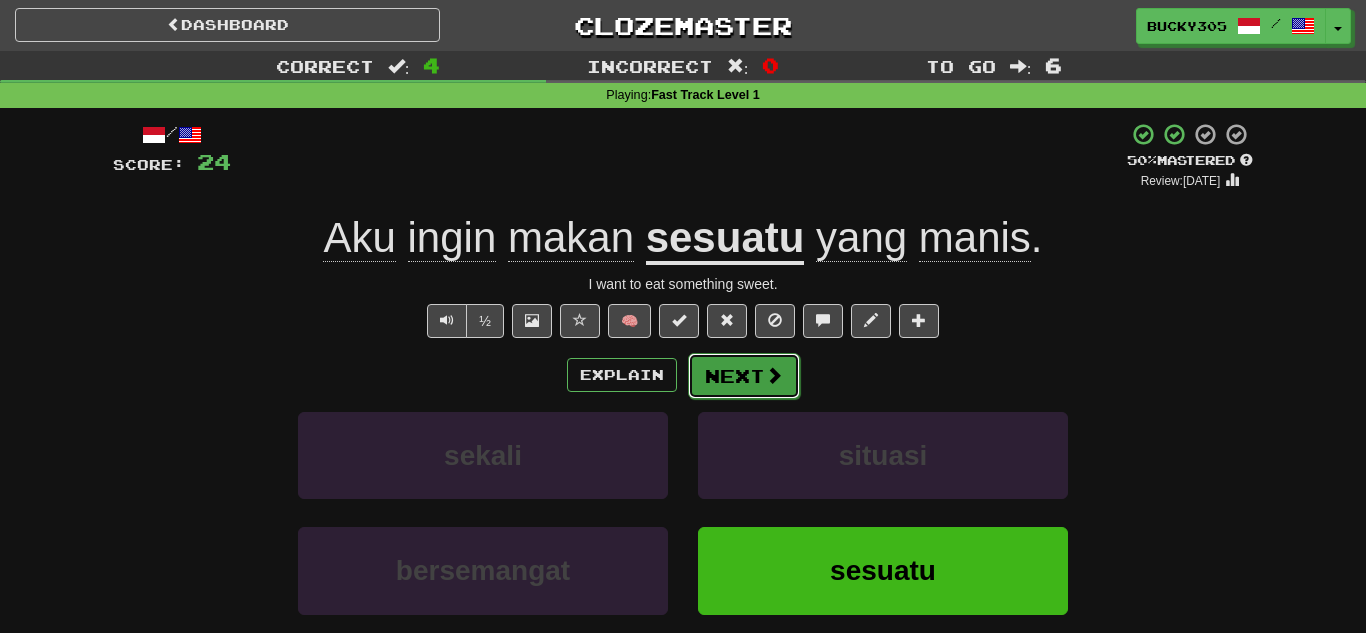 click on "Next" at bounding box center (744, 376) 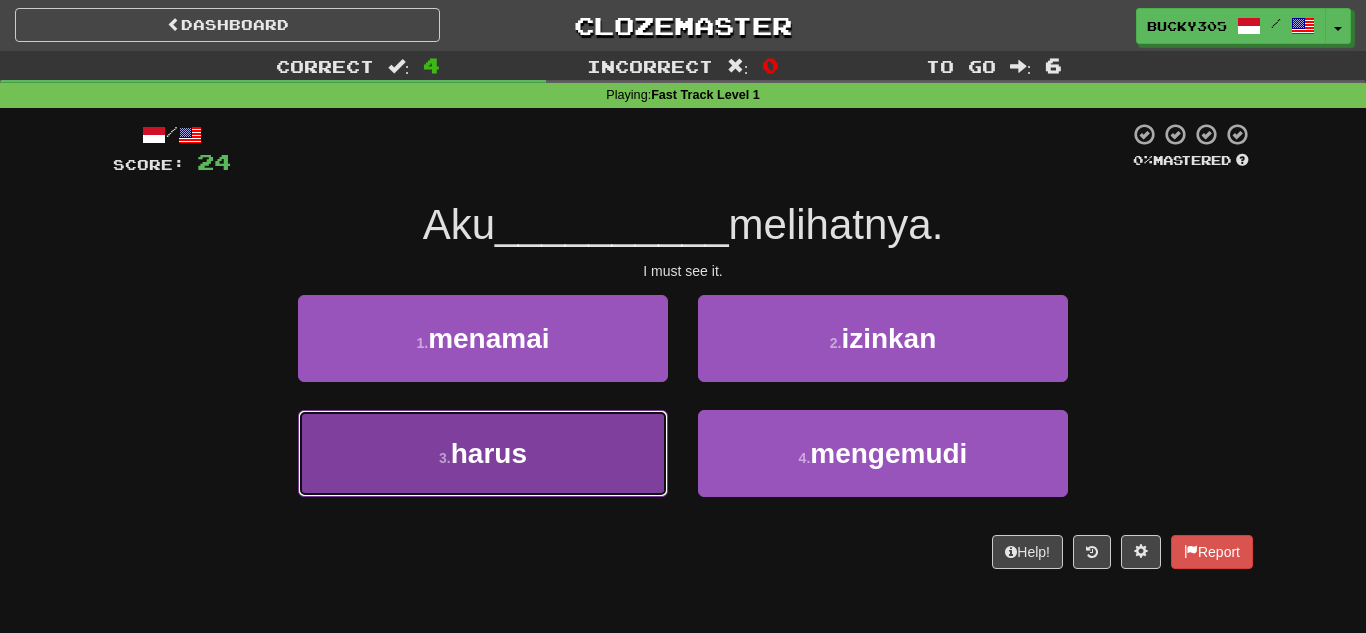 click on "harus" at bounding box center (489, 453) 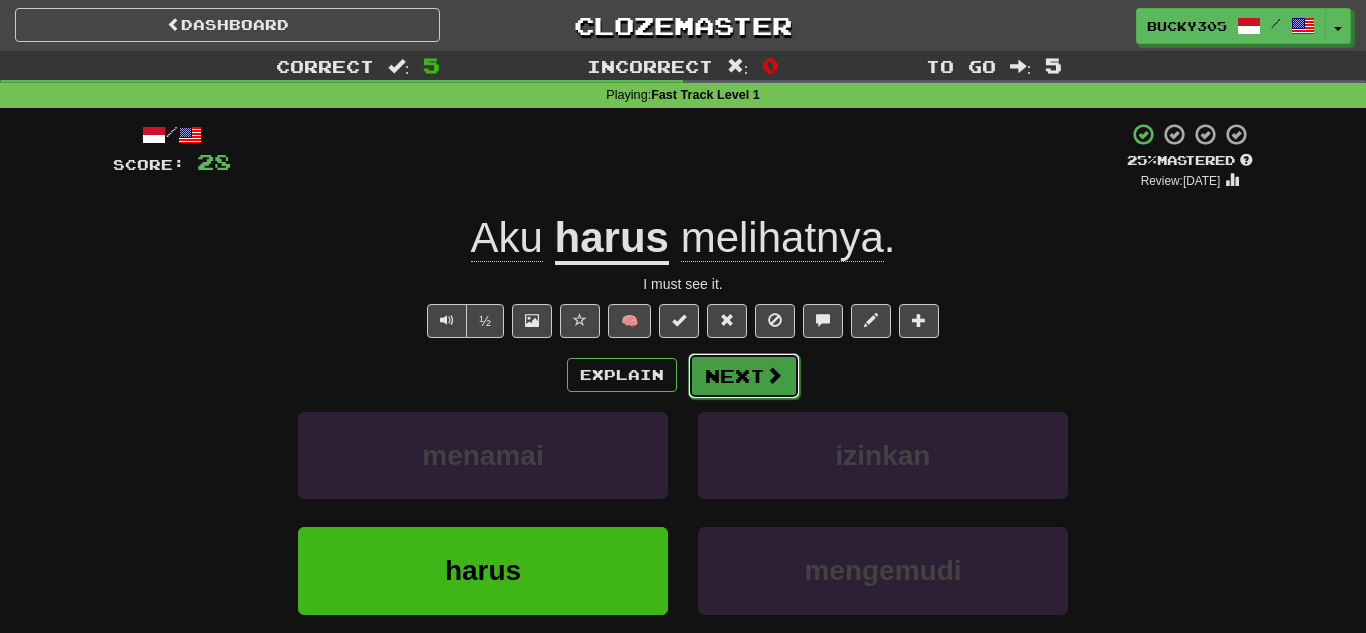 click on "Next" at bounding box center [744, 376] 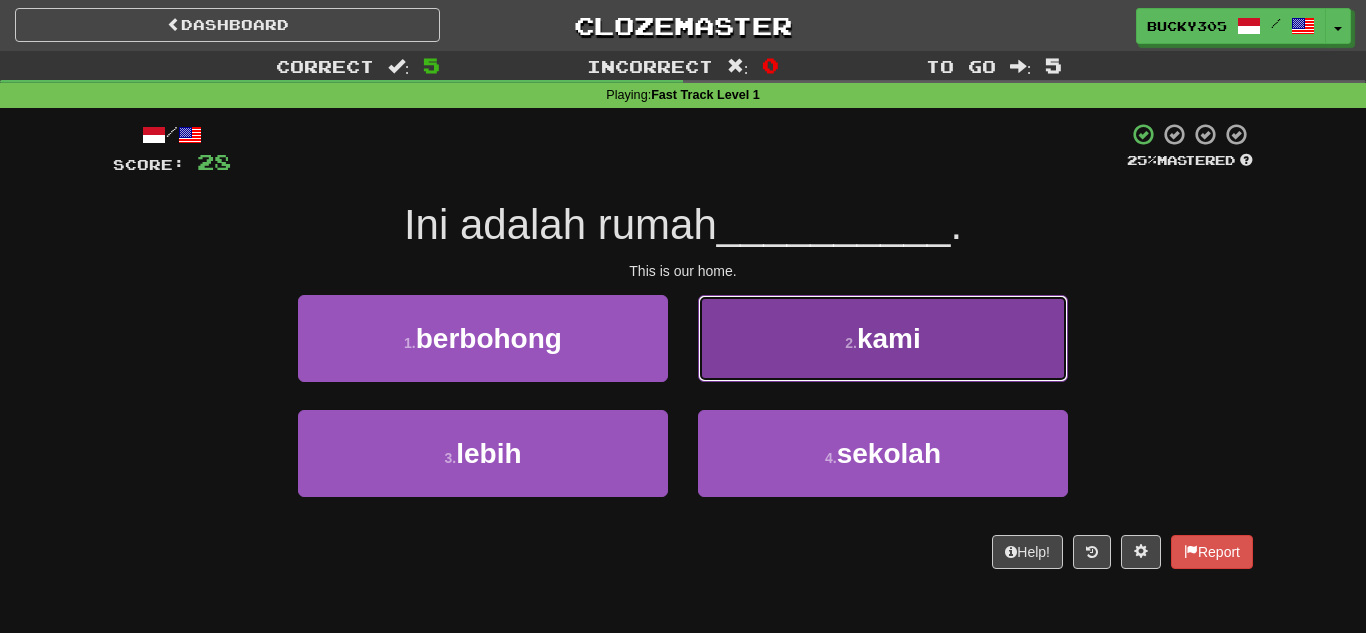 click on "2 .  kami" at bounding box center (883, 338) 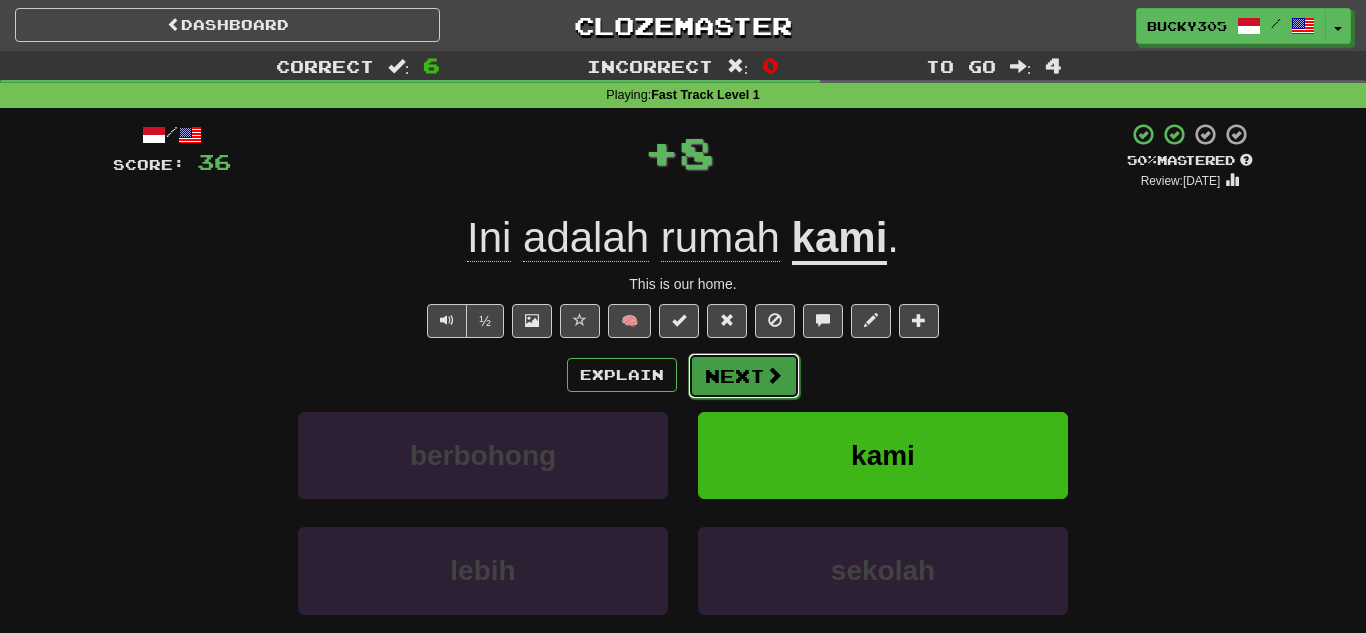click on "Next" at bounding box center (744, 376) 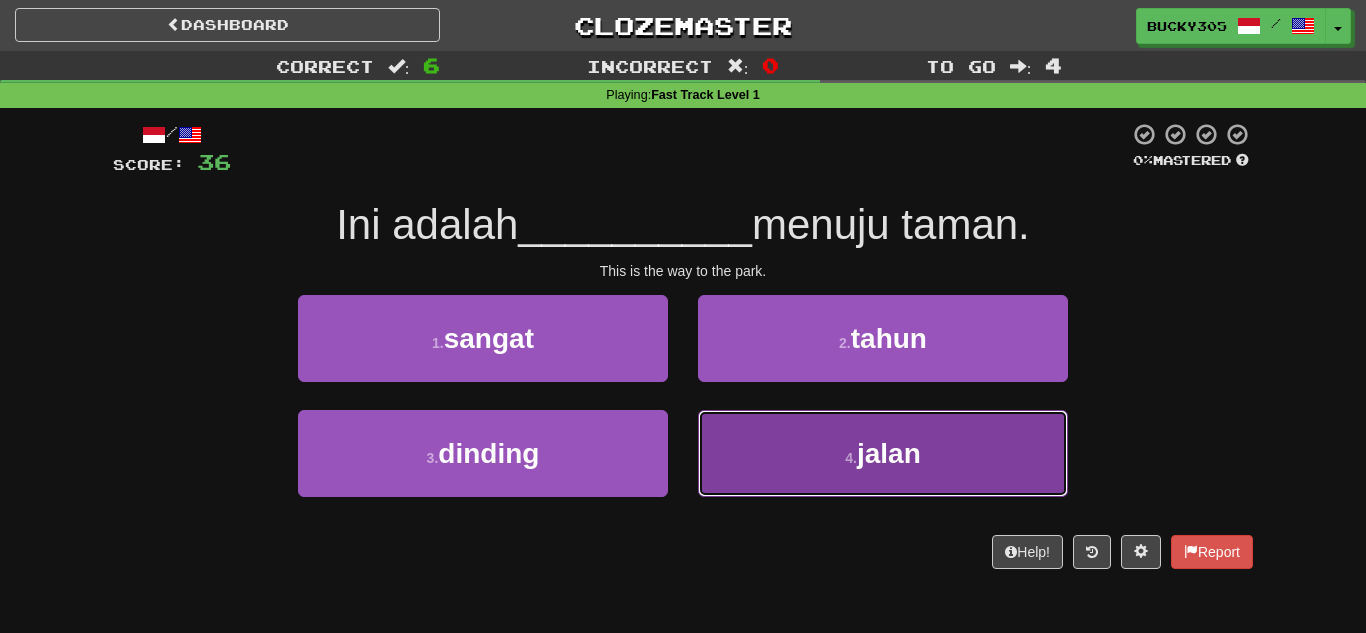 click on "4 .  jalan" at bounding box center (883, 453) 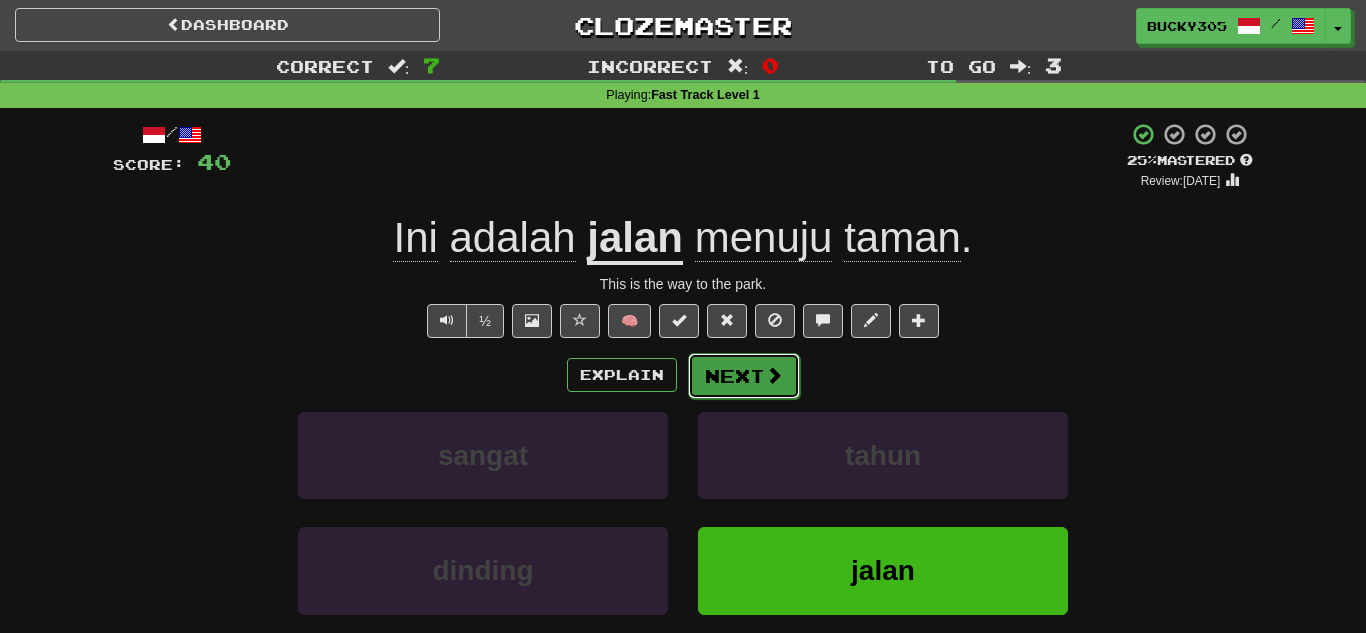 click on "Next" at bounding box center (744, 376) 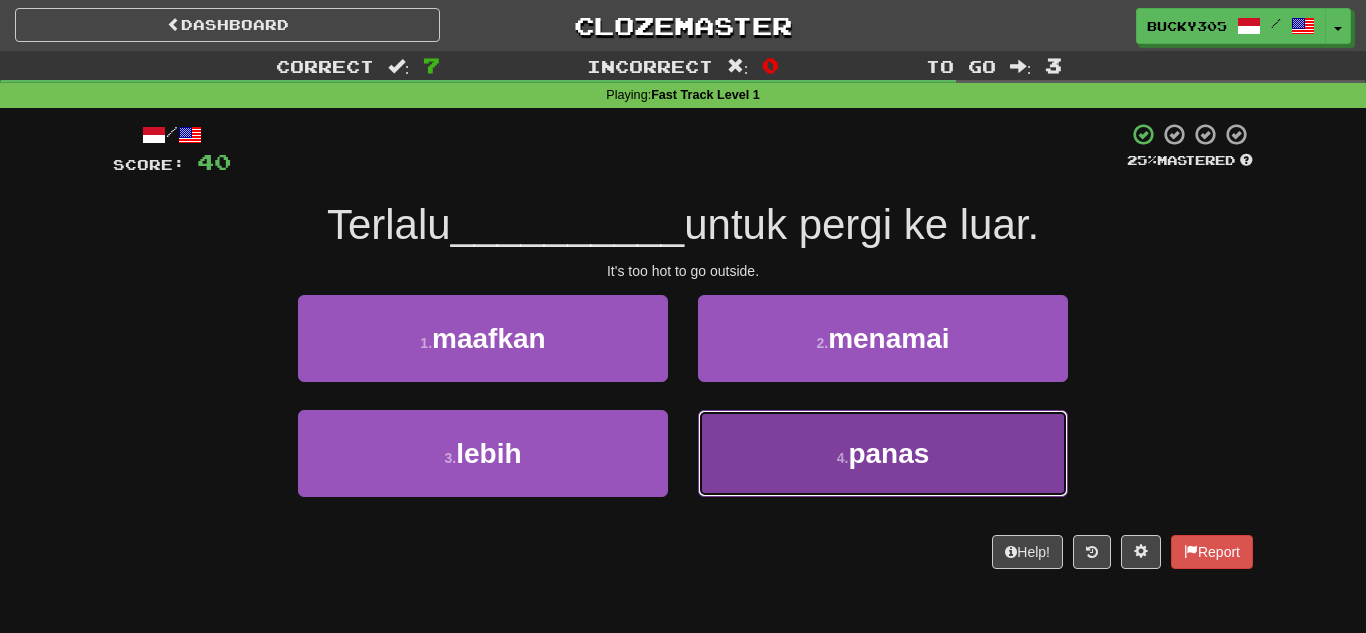 click on "4 ." at bounding box center [843, 458] 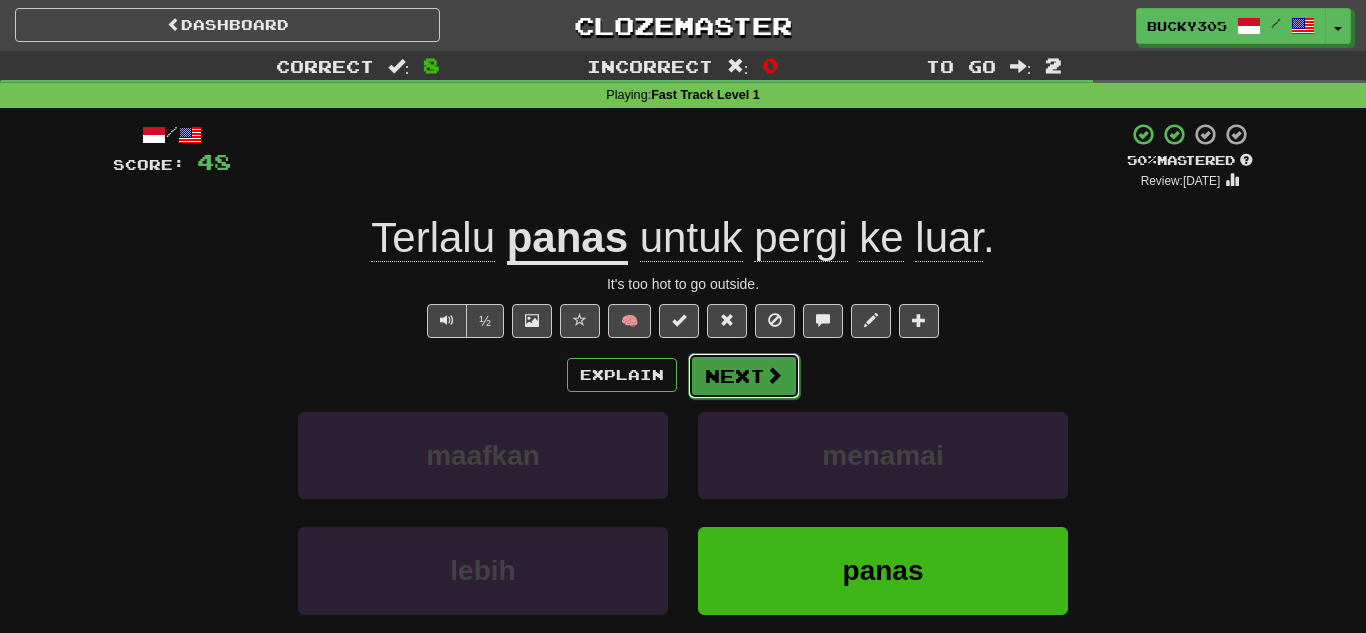 click on "Next" at bounding box center [744, 376] 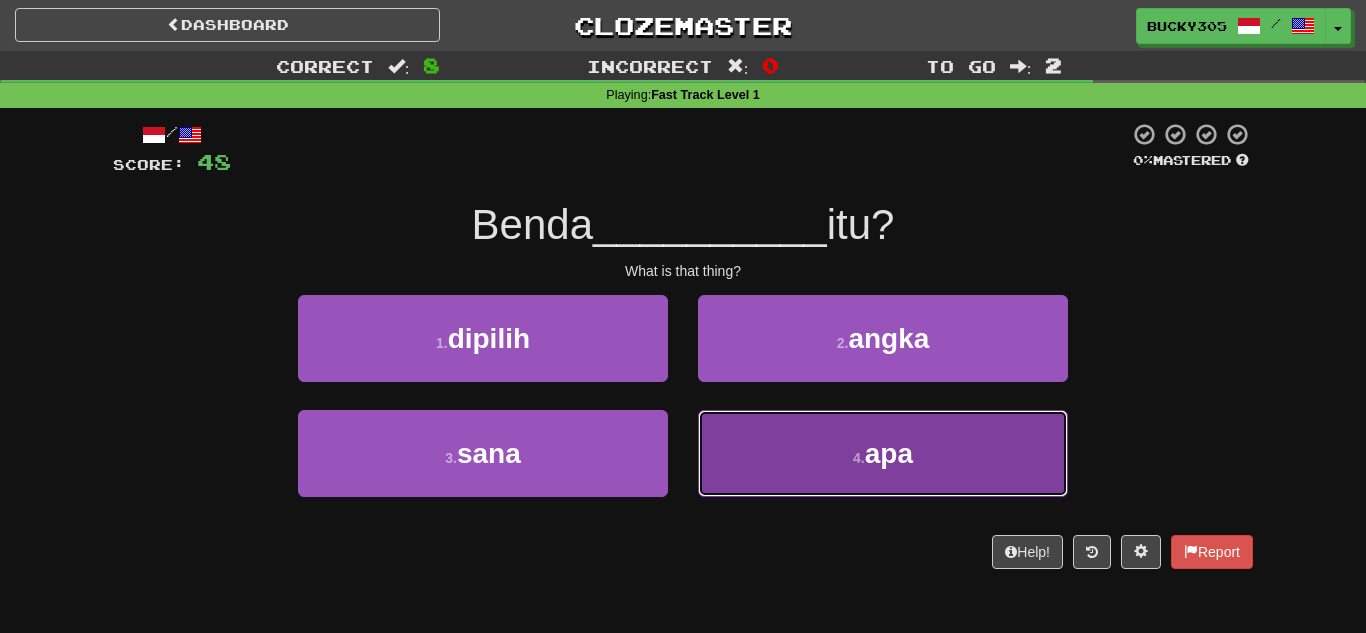 click on "4 .  apa" at bounding box center (883, 453) 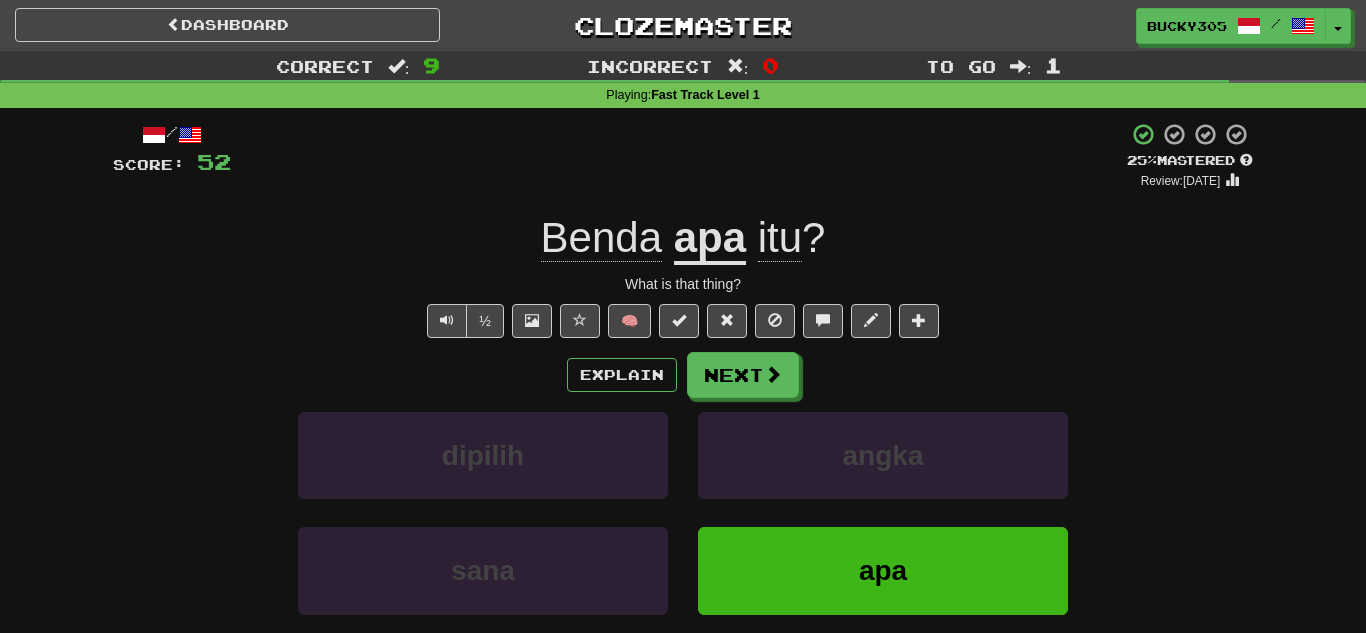 click on "Benda" 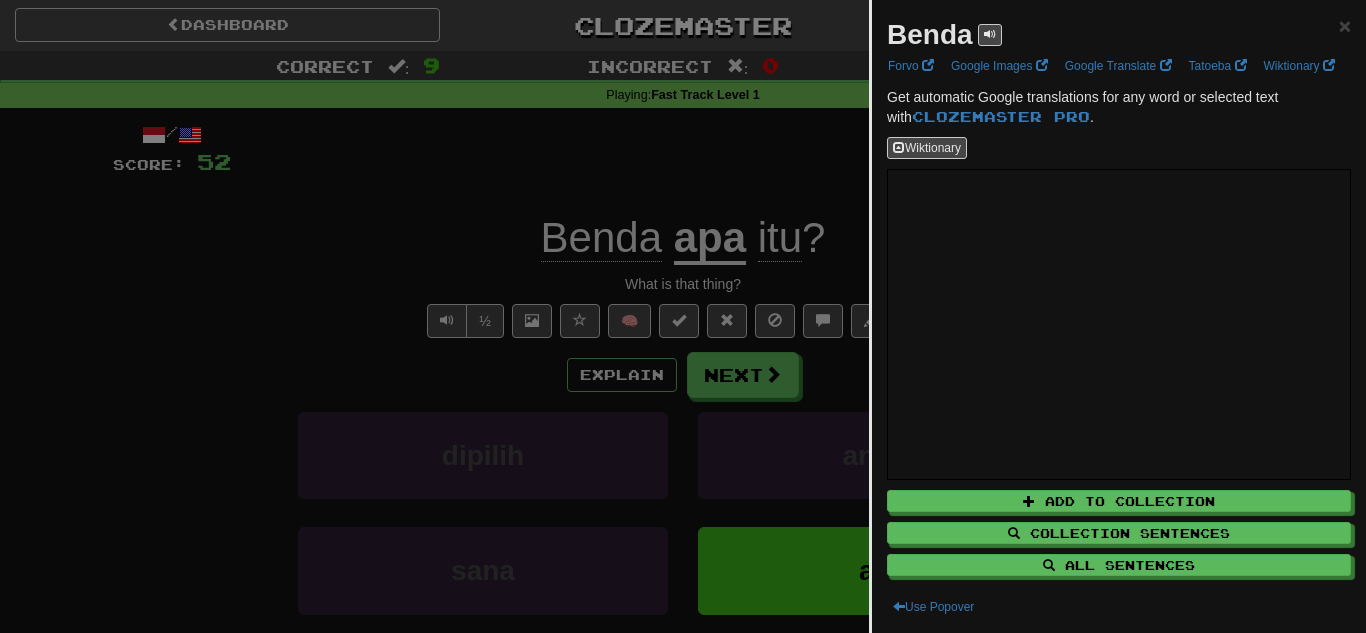 click at bounding box center [683, 316] 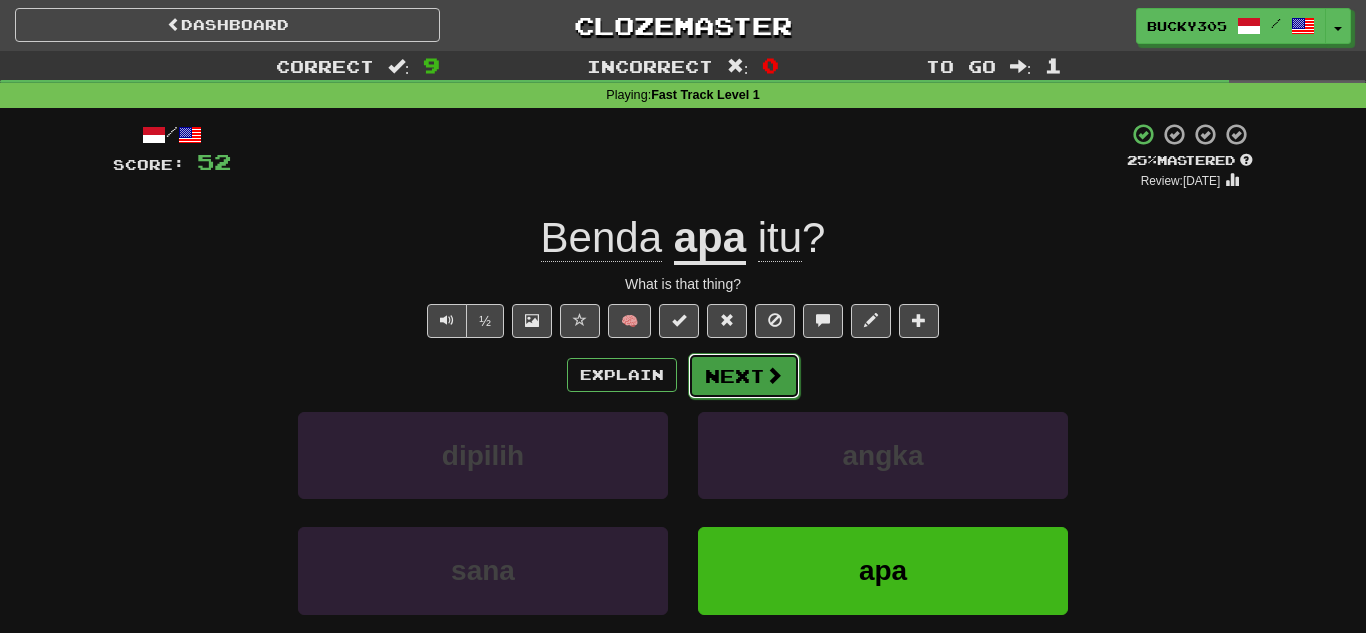click on "Next" at bounding box center (744, 376) 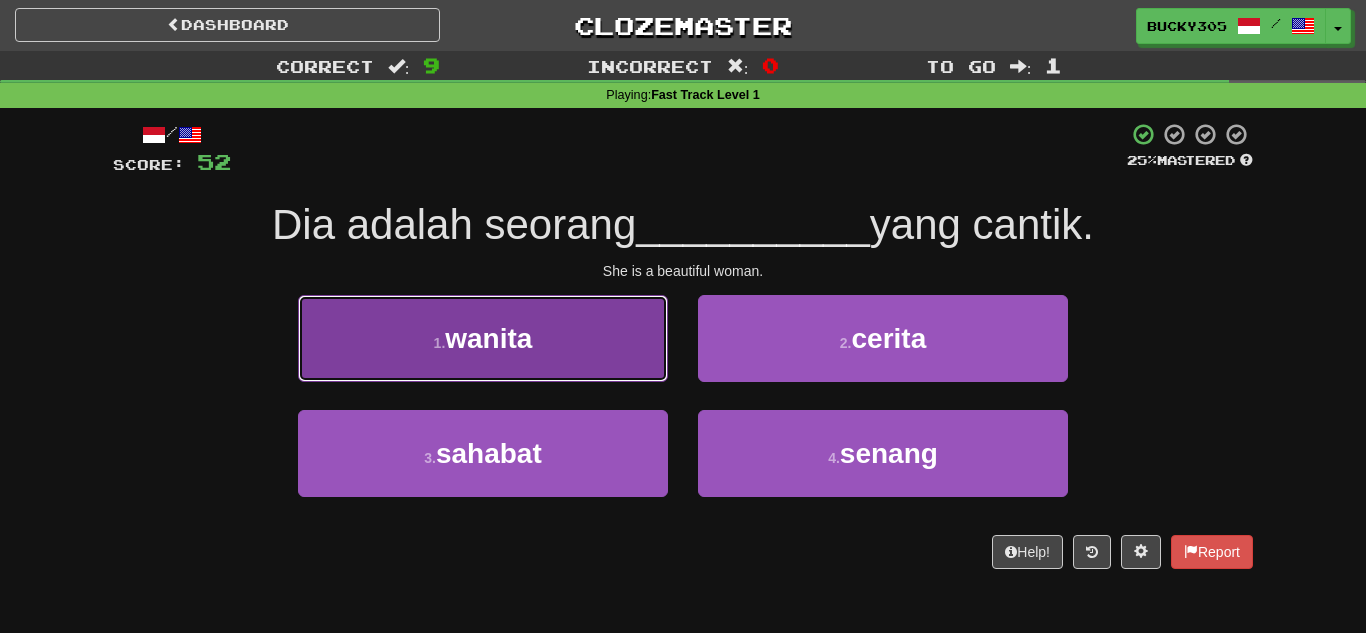 click on "wanita" at bounding box center (488, 338) 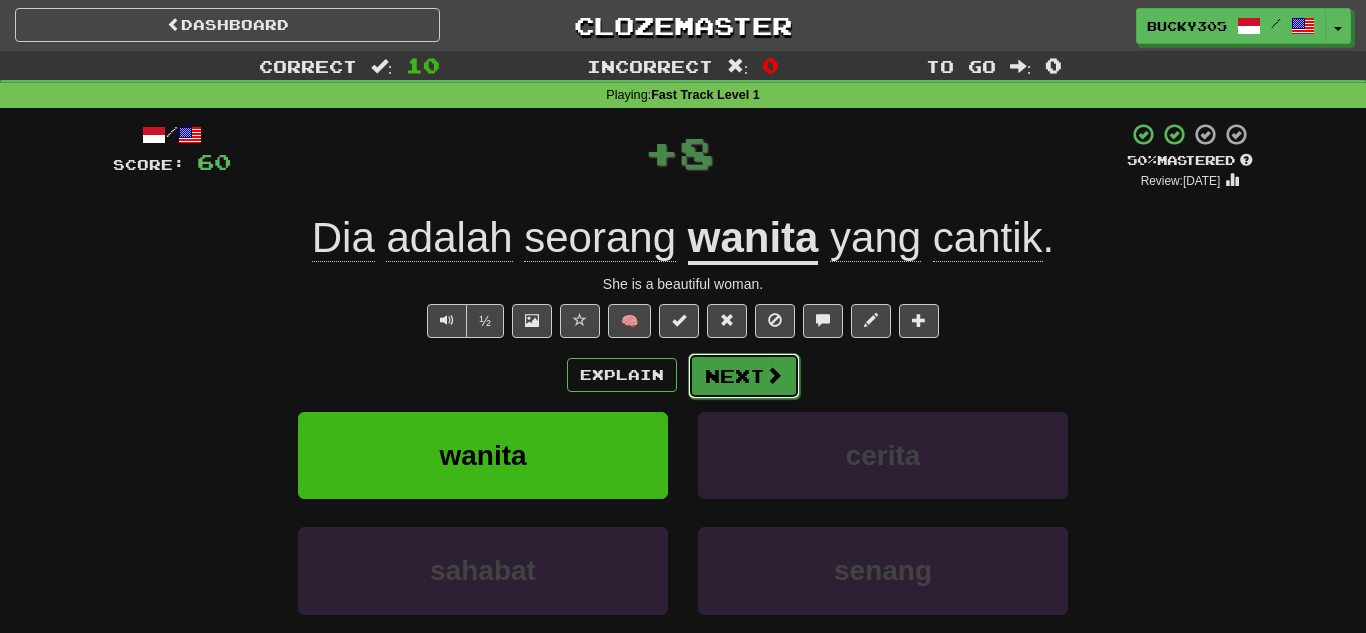 click on "Next" at bounding box center [744, 376] 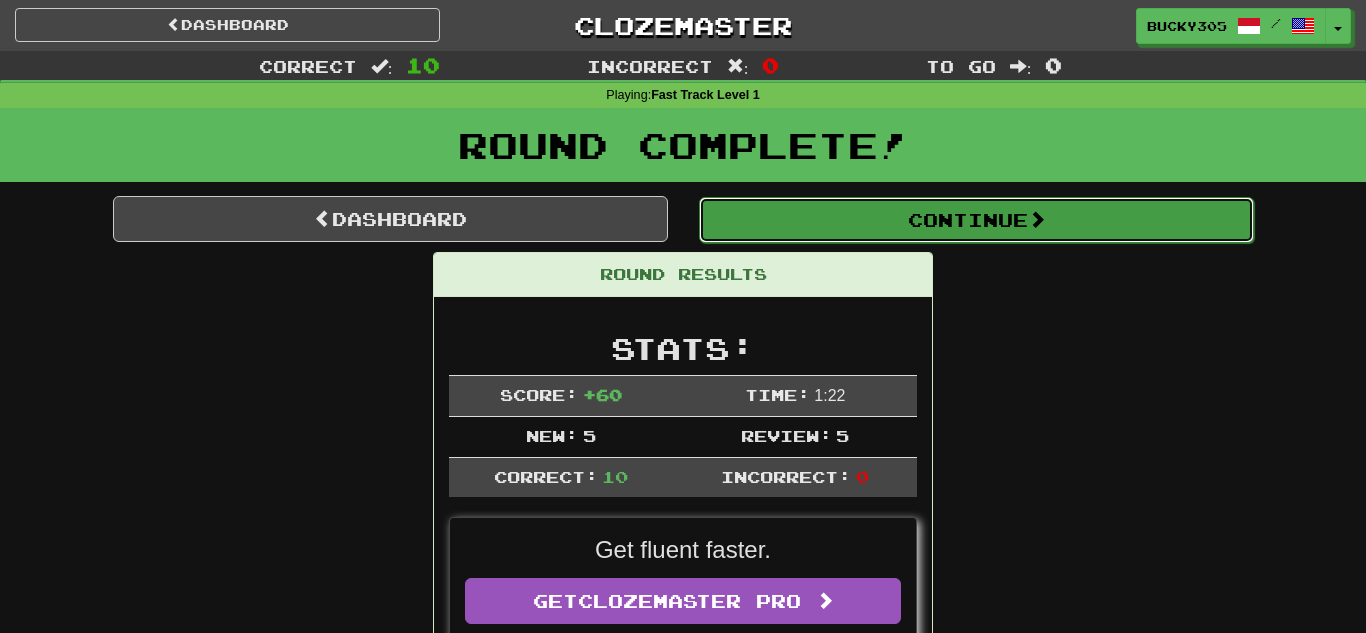 click on "Continue" at bounding box center (976, 220) 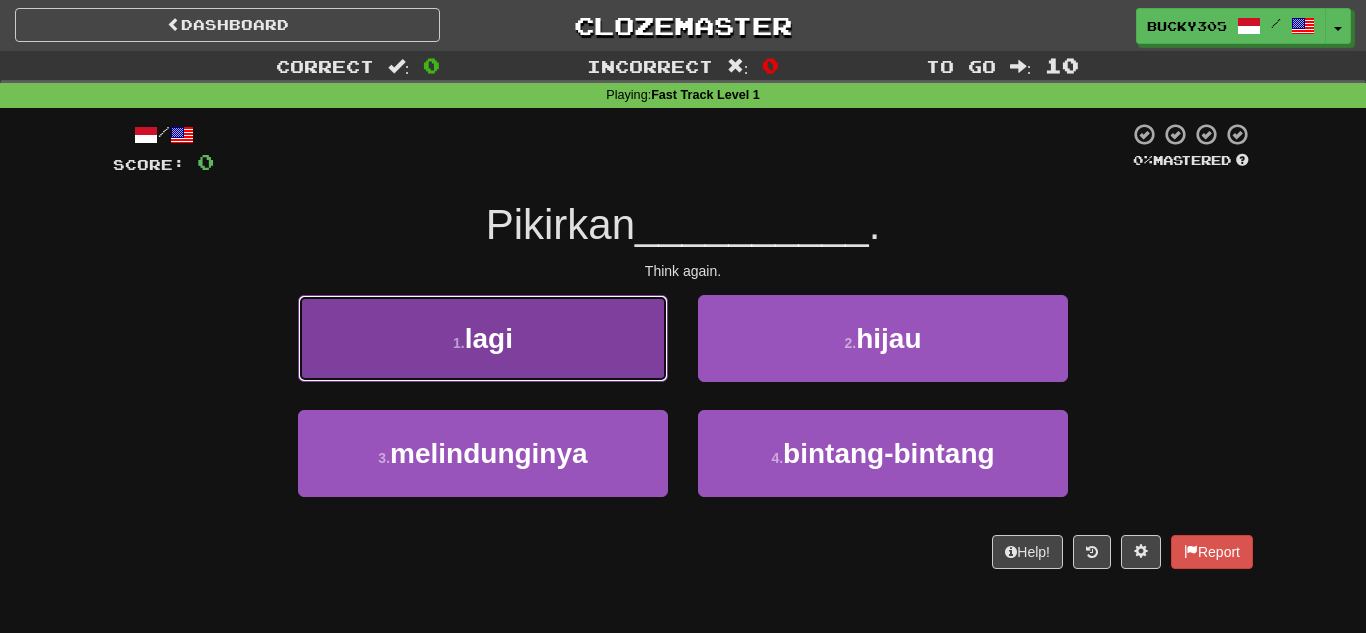 click on "1 .  lagi" at bounding box center (483, 338) 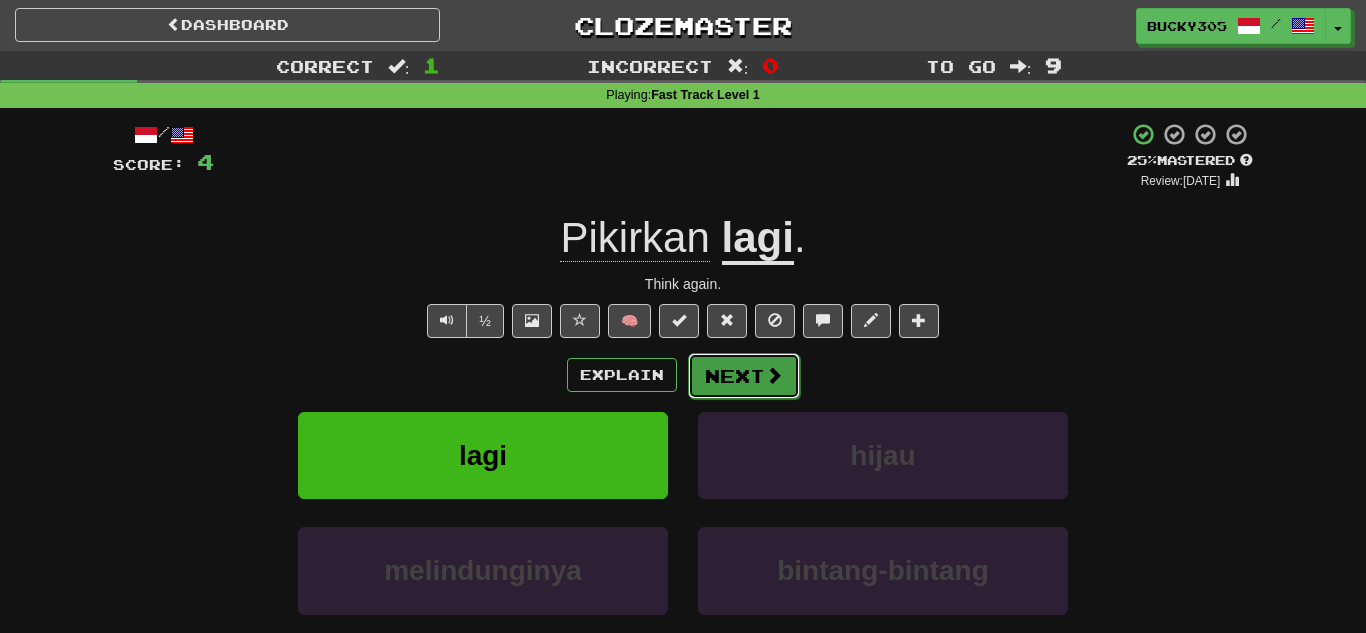 click on "Next" at bounding box center (744, 376) 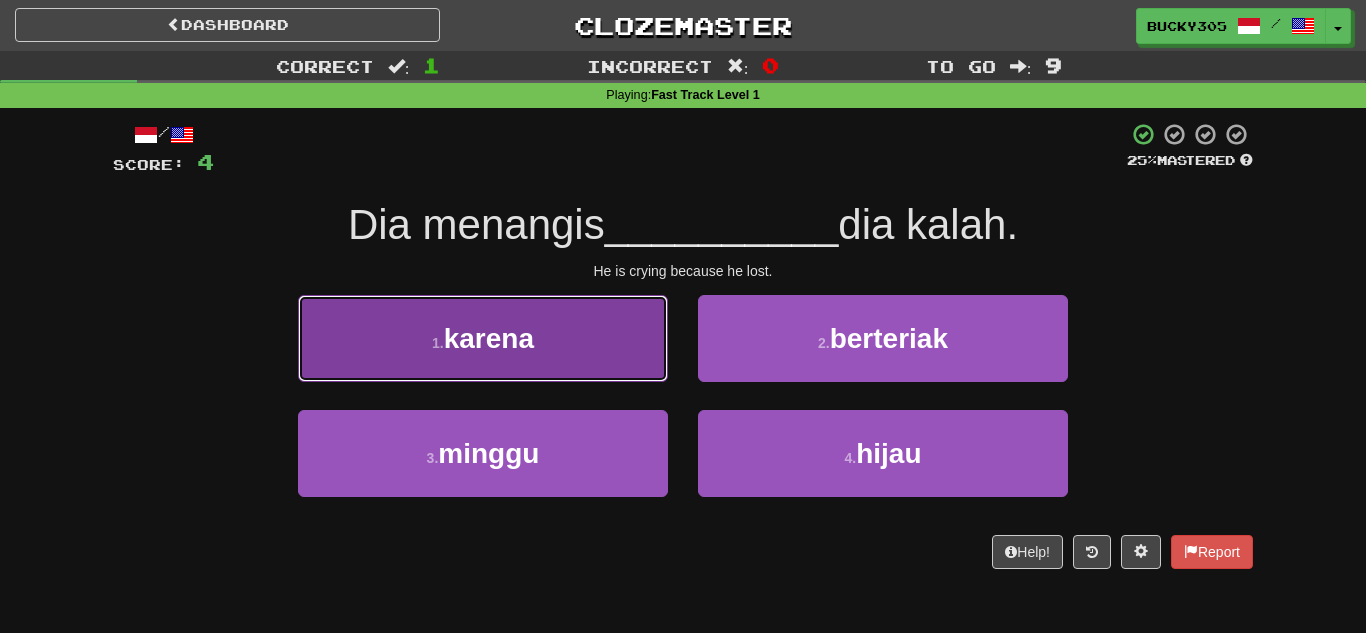 click on "1 .  karena" at bounding box center [483, 338] 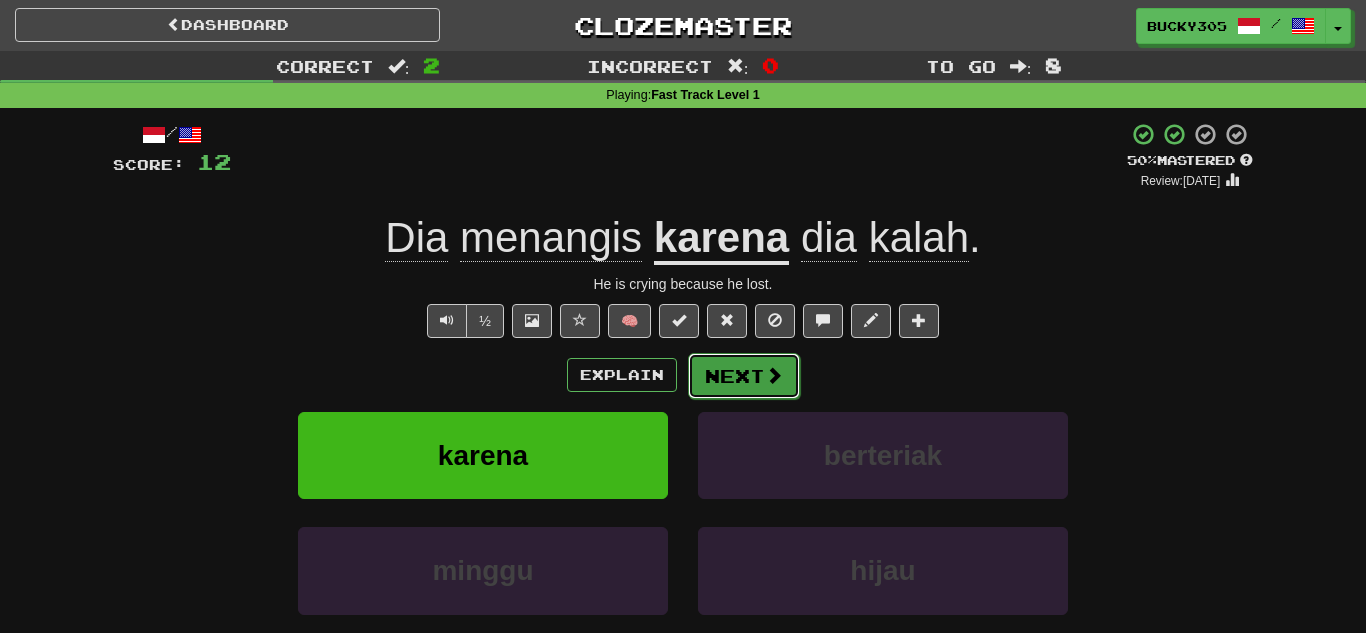 click on "Next" at bounding box center [744, 376] 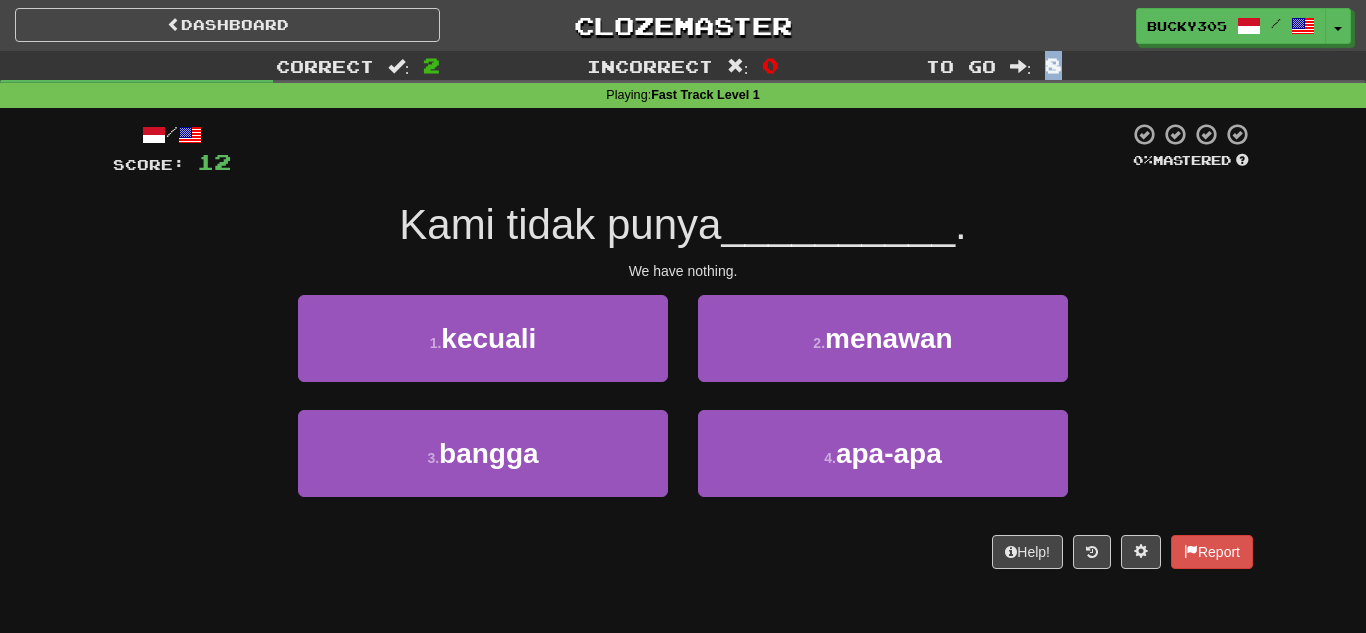 drag, startPoint x: 1052, startPoint y: 66, endPoint x: 1093, endPoint y: 80, distance: 43.32436 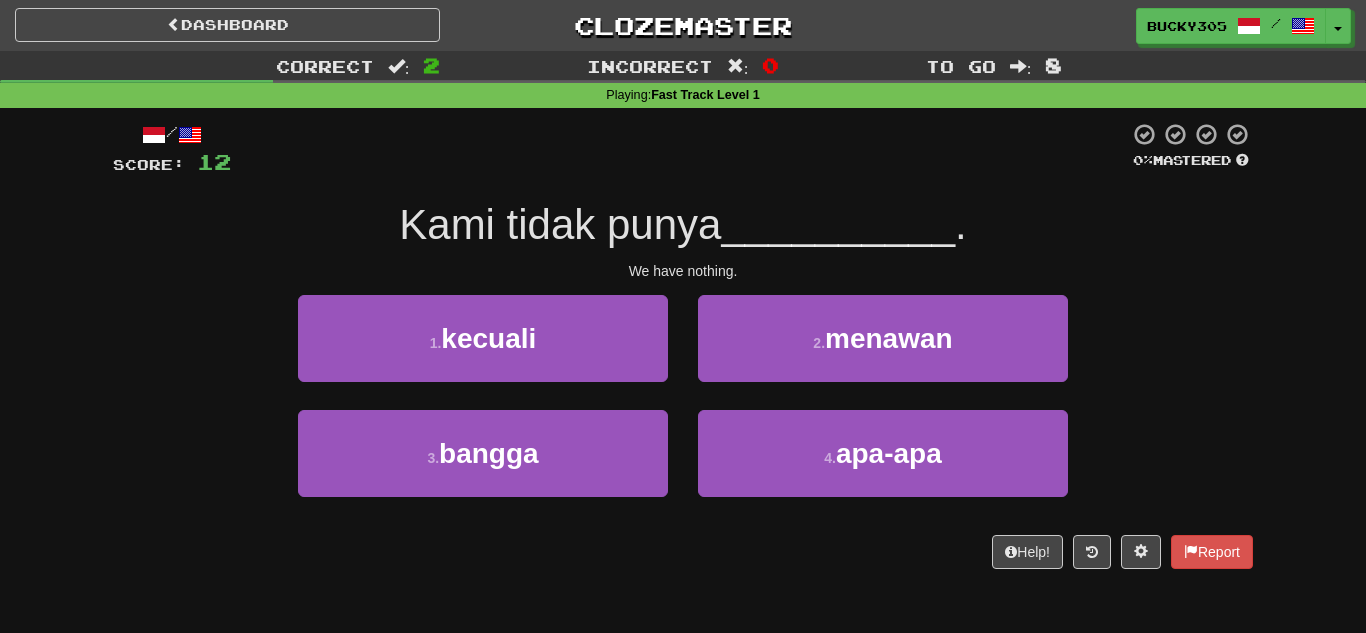 click on "1 .  kecuali 2 .  menawan" at bounding box center (683, 352) 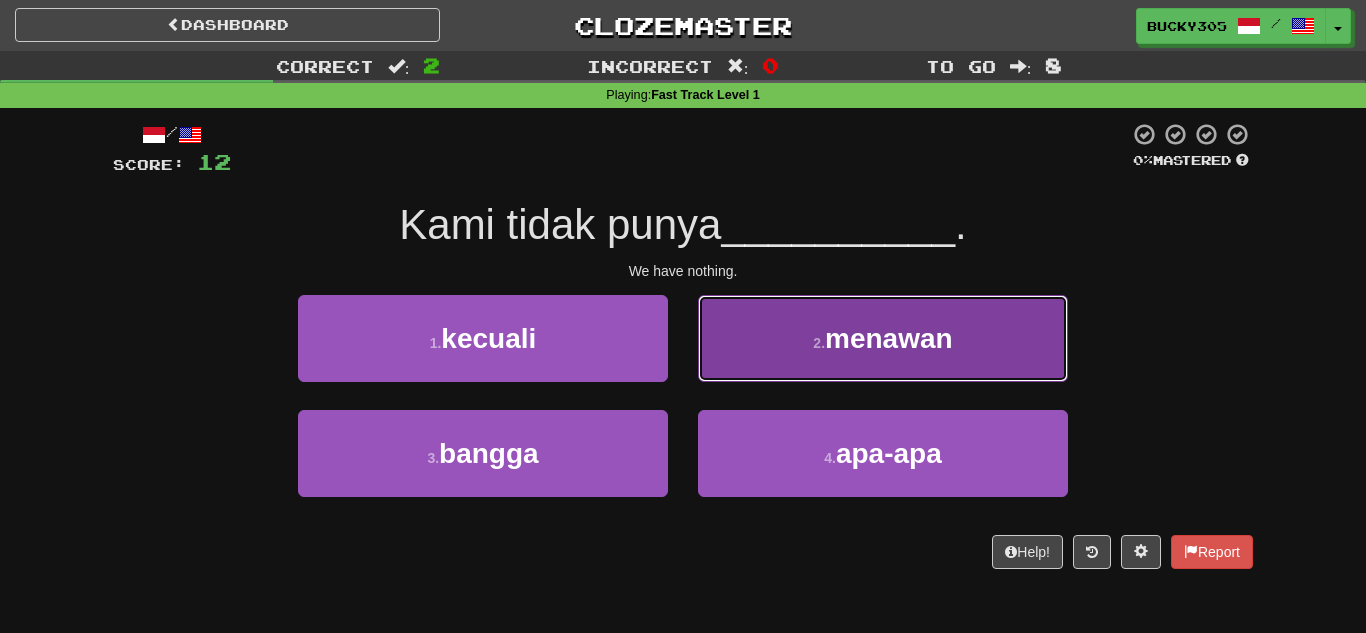 click on "menawan" at bounding box center (889, 338) 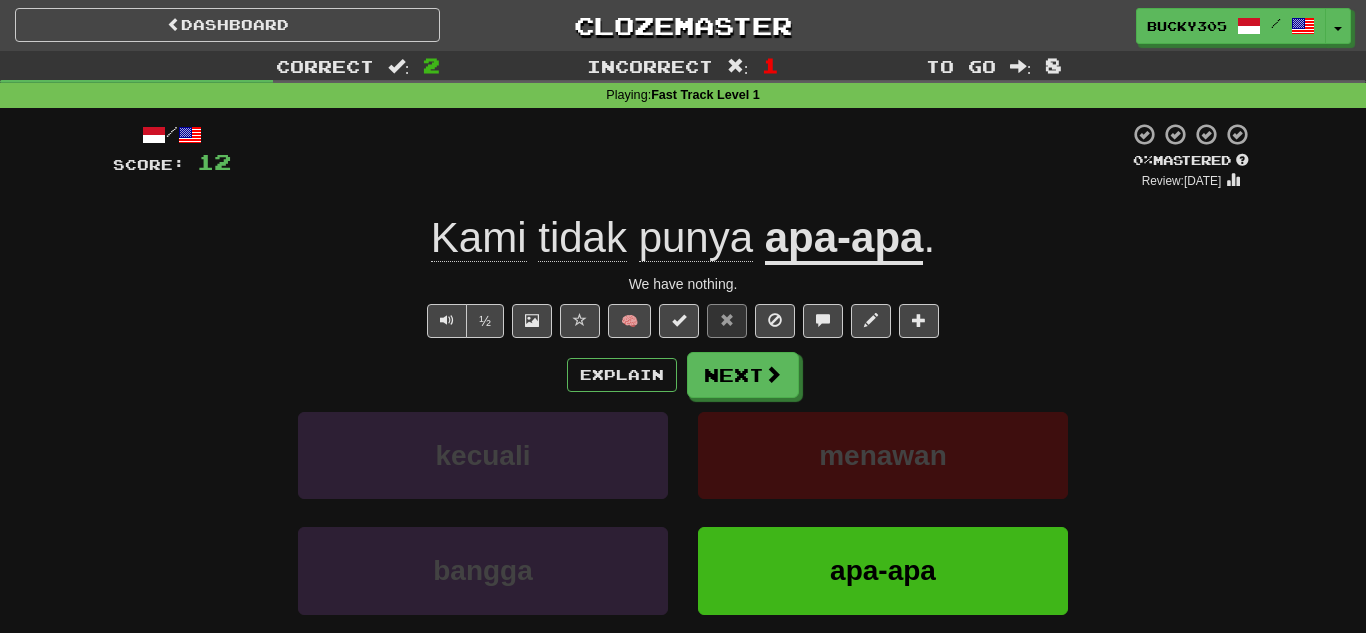 click on "apa-apa" at bounding box center [844, 239] 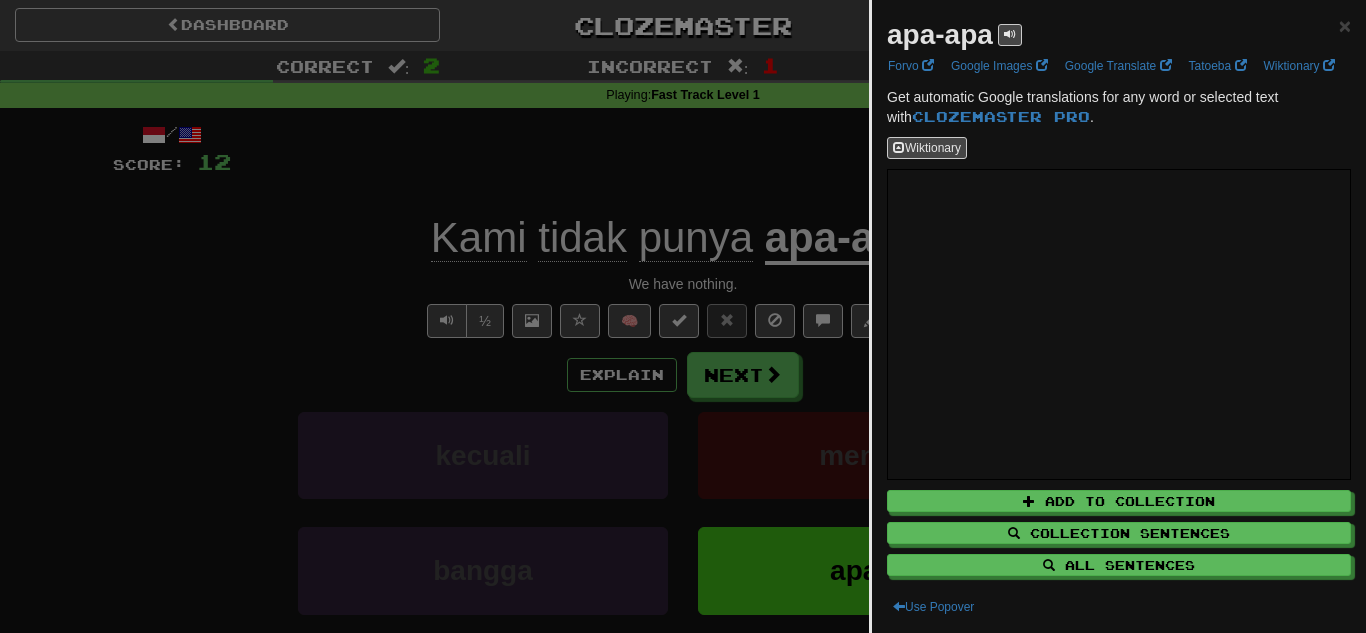 click at bounding box center (683, 316) 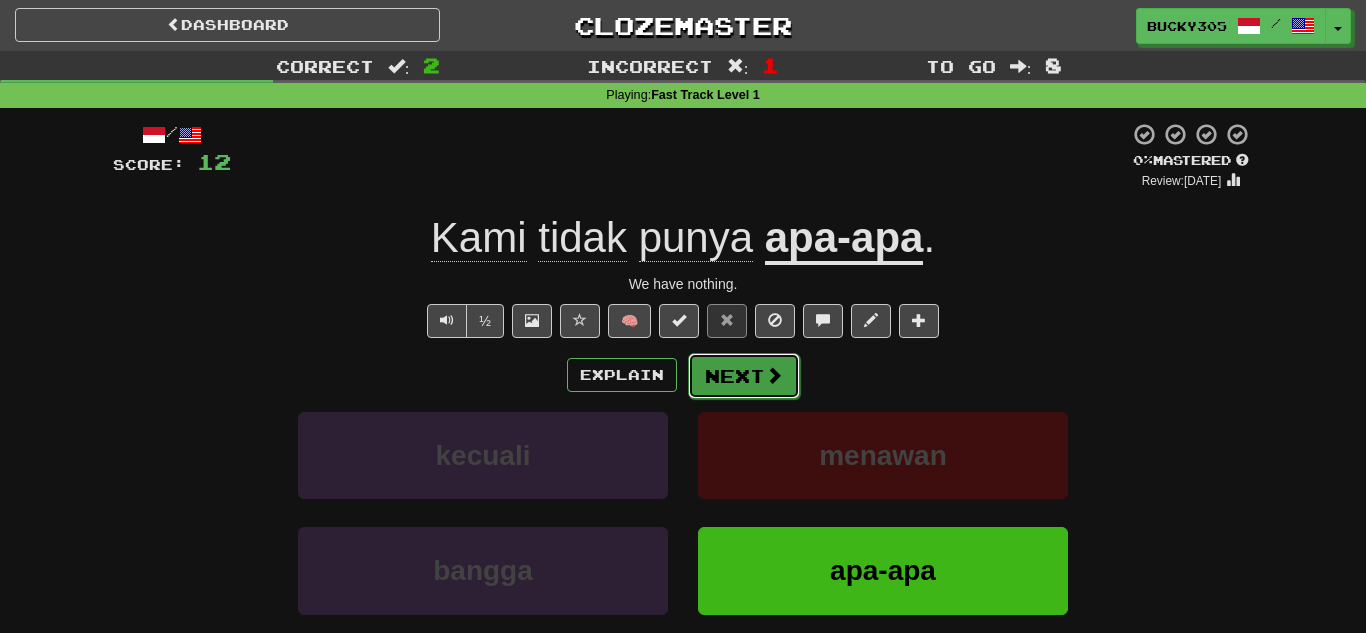 click on "Next" at bounding box center [744, 376] 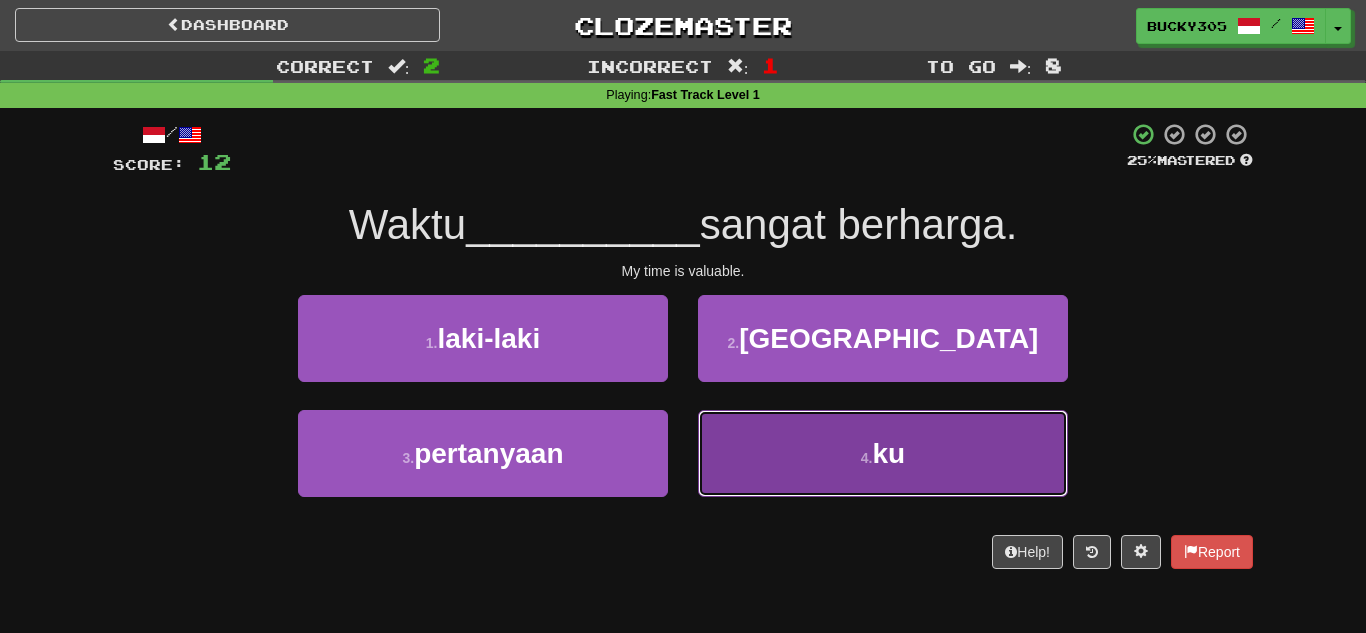 click on "4 .  ku" at bounding box center [883, 453] 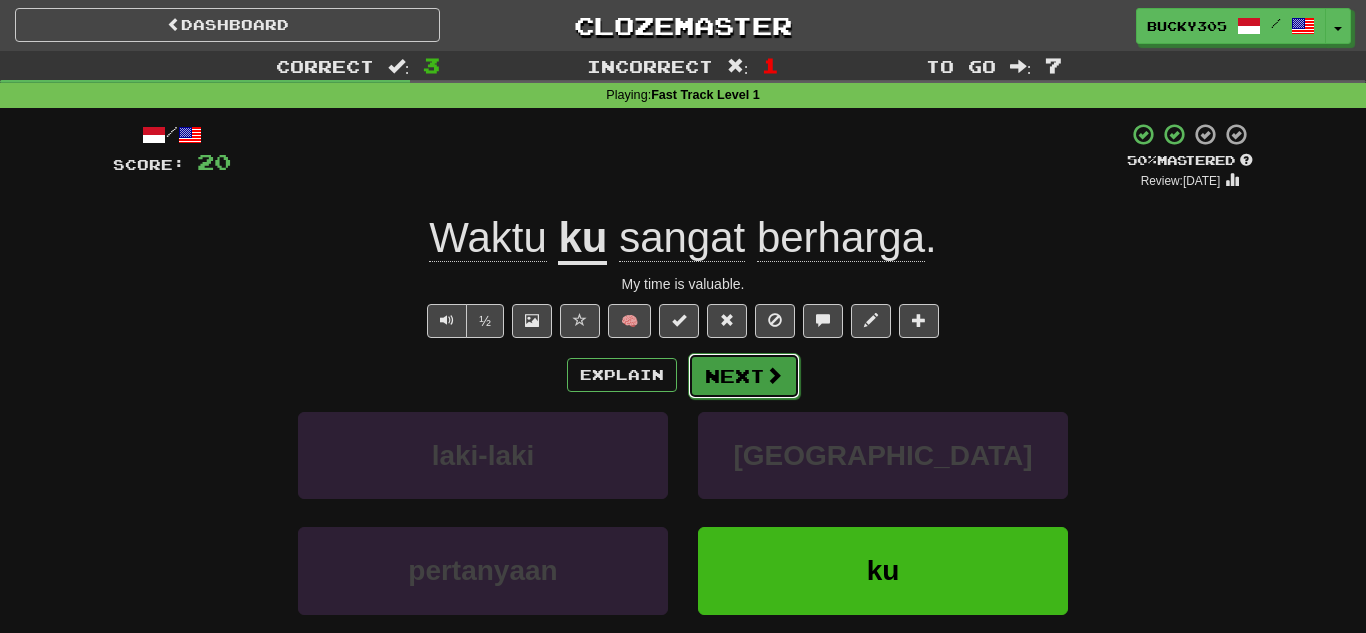 click on "Next" at bounding box center (744, 376) 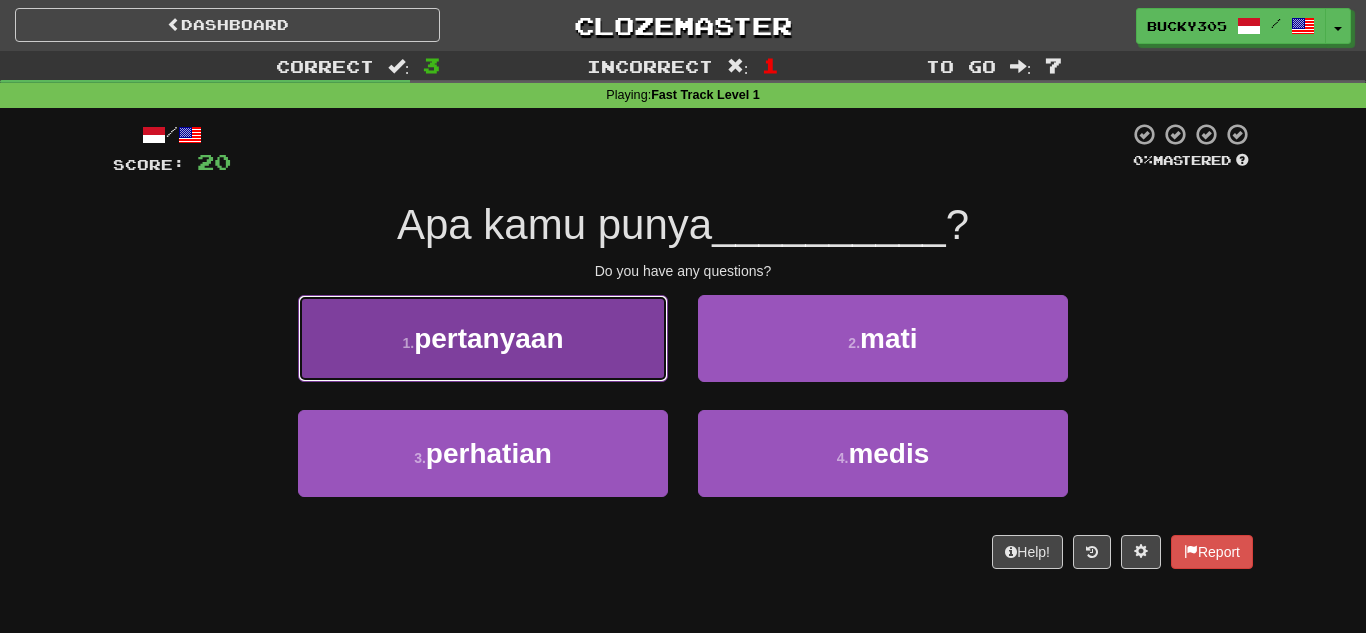 click on "pertanyaan" at bounding box center (488, 338) 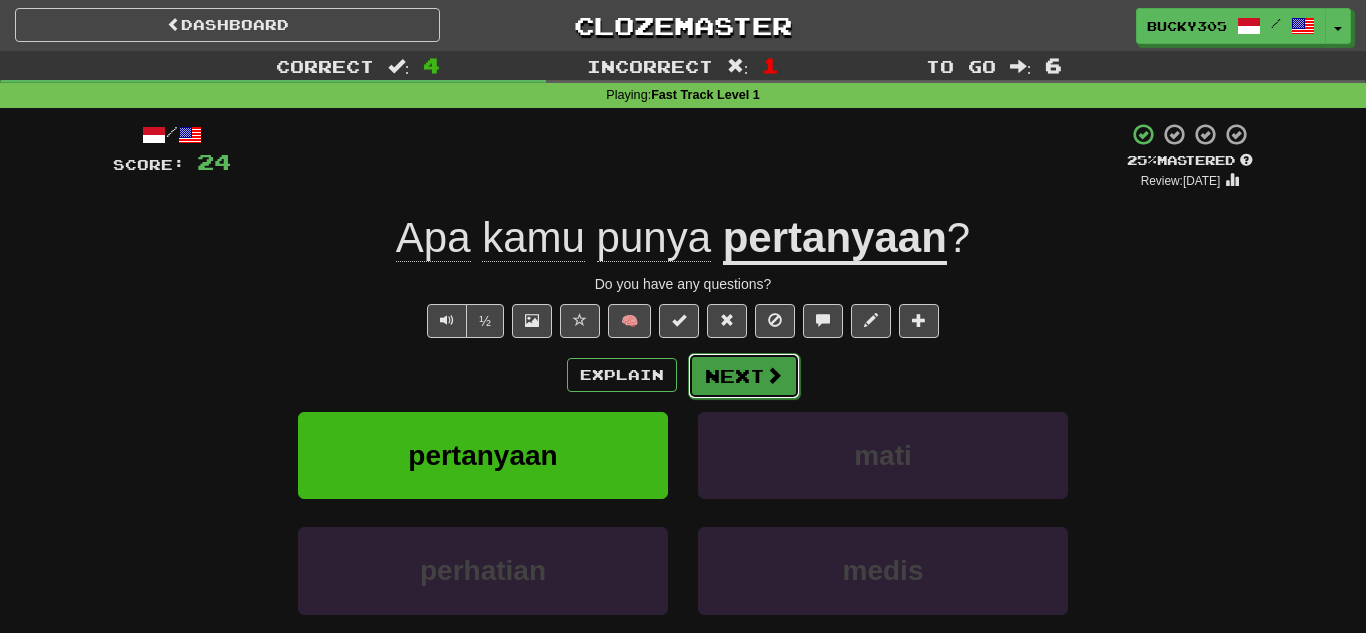 click on "Next" at bounding box center [744, 376] 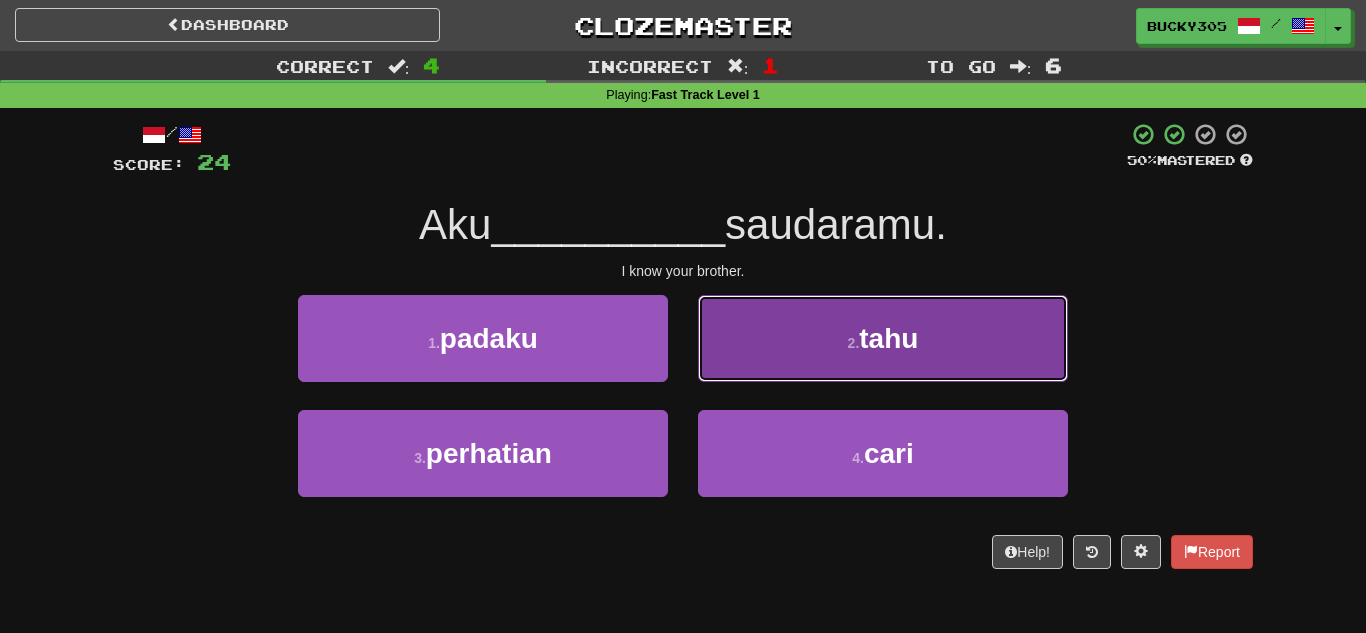 click on "tahu" at bounding box center (888, 338) 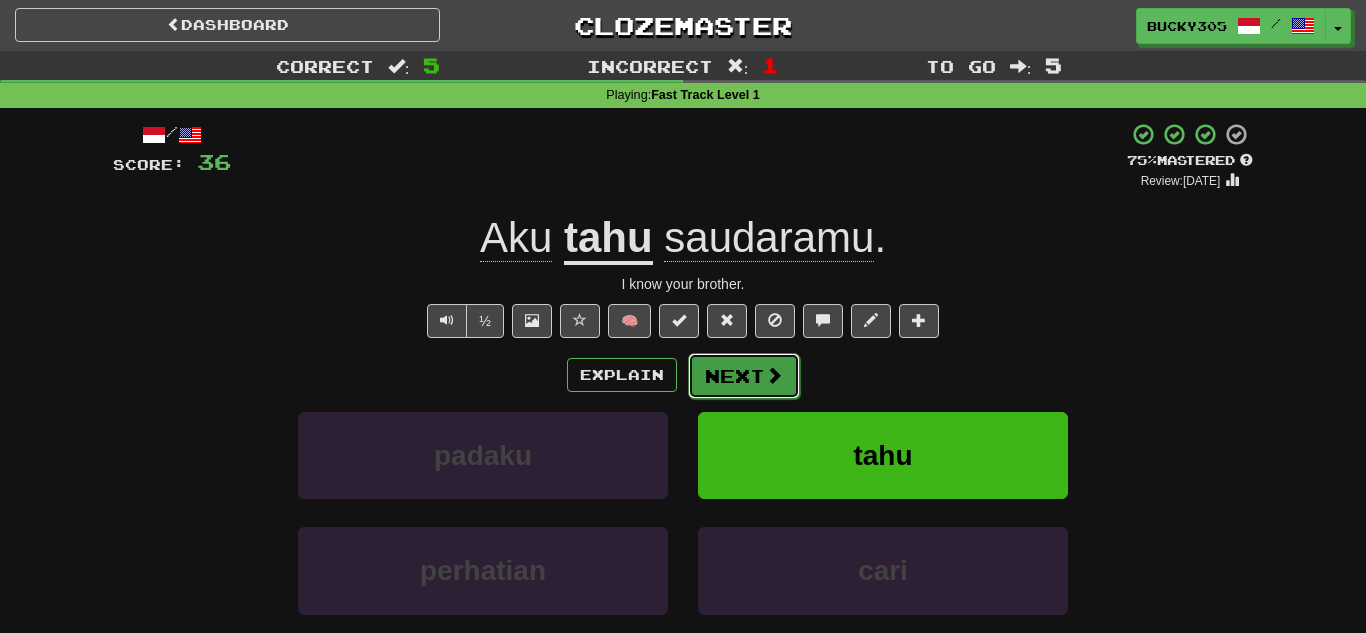 click on "Next" at bounding box center (744, 376) 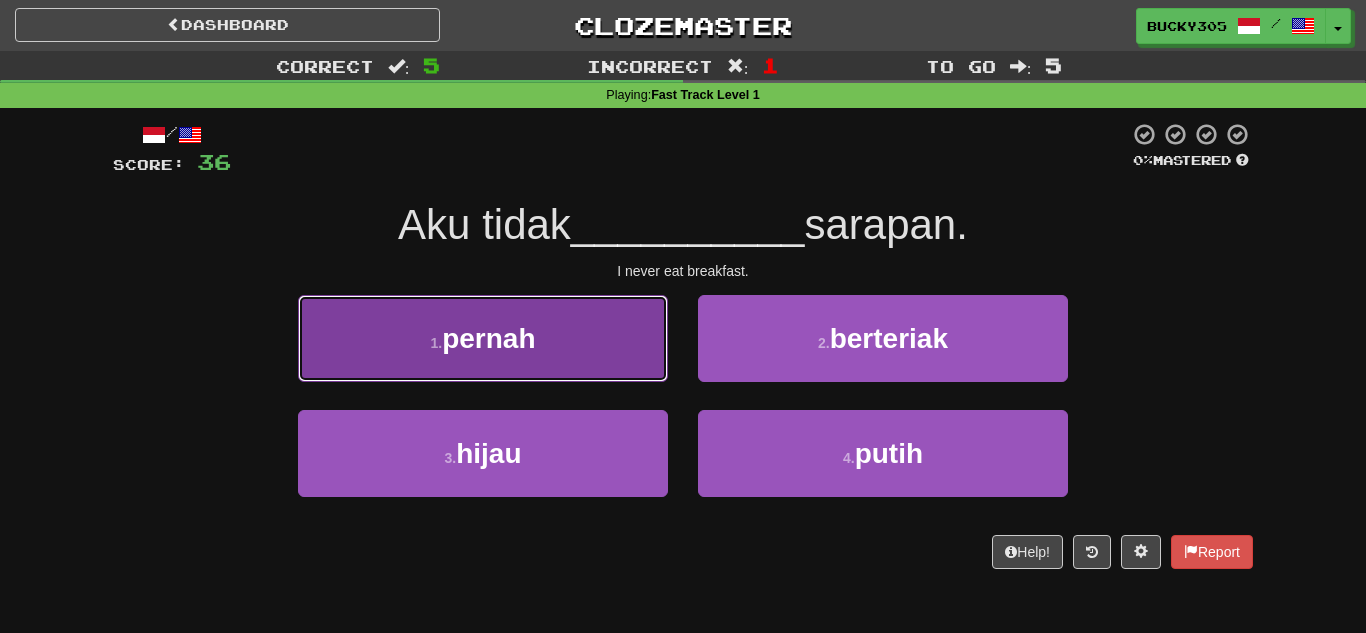 click on "1 .  pernah" at bounding box center [483, 338] 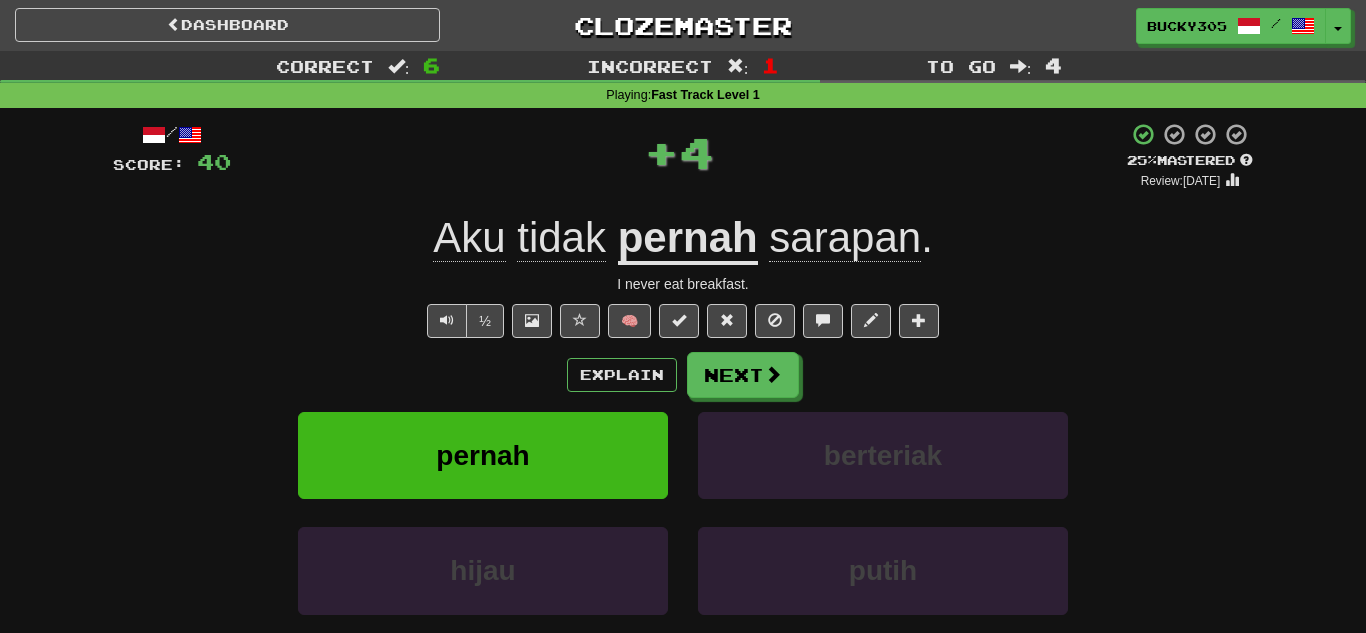 click on "pernah" at bounding box center (688, 239) 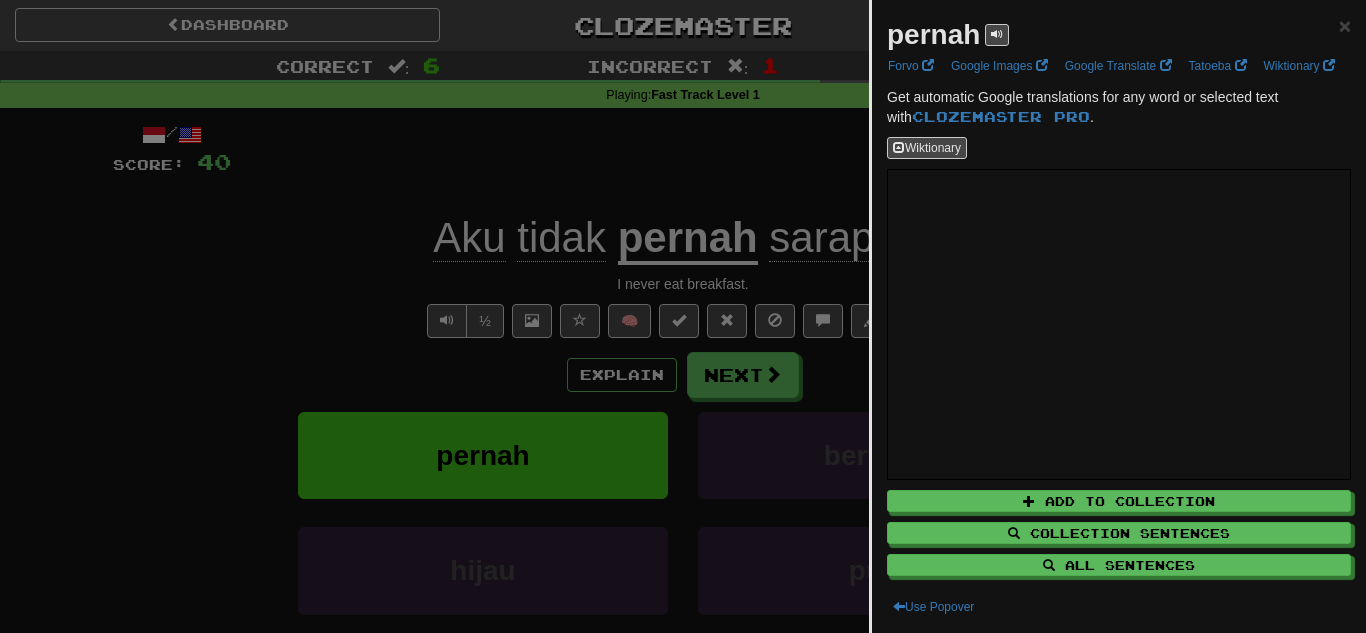 click at bounding box center (683, 316) 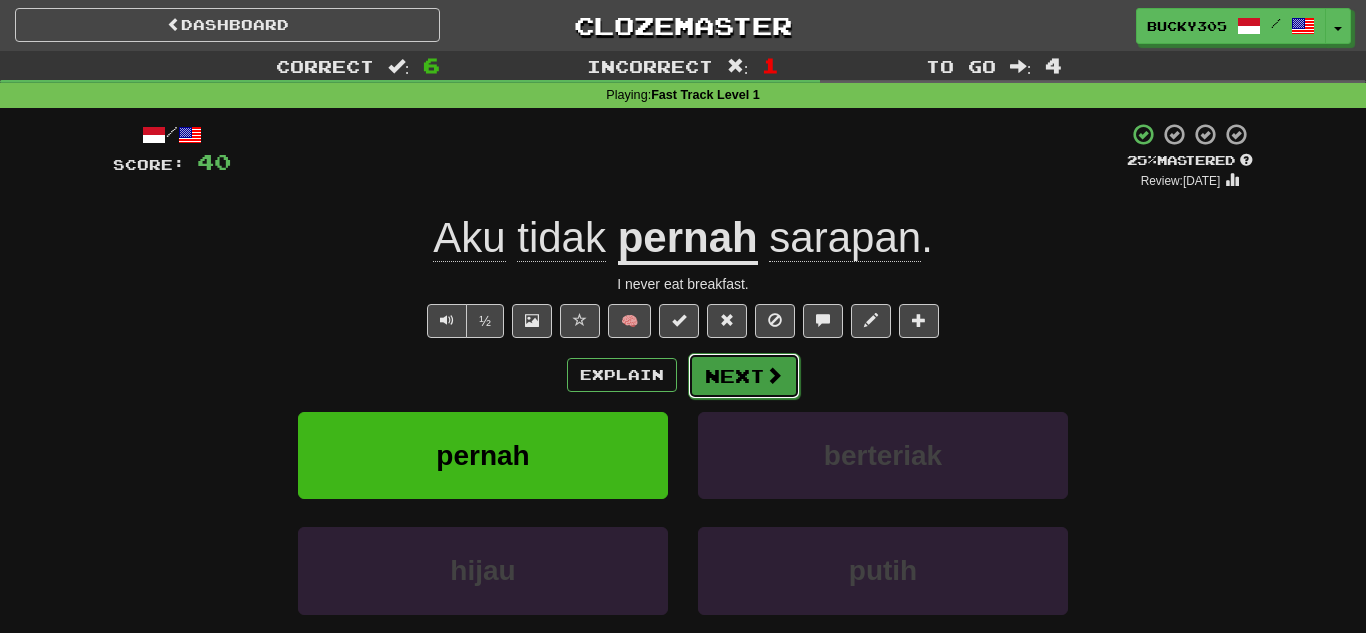click on "Next" at bounding box center [744, 376] 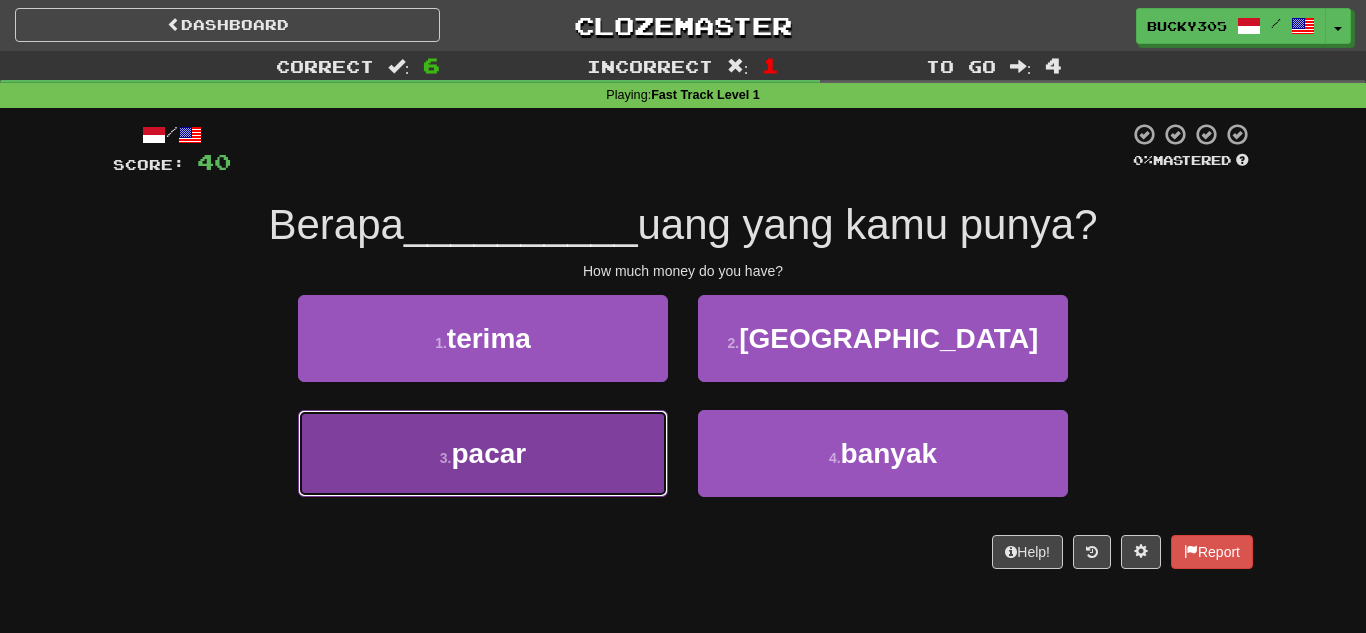 click on "3 .  pacar" at bounding box center (483, 453) 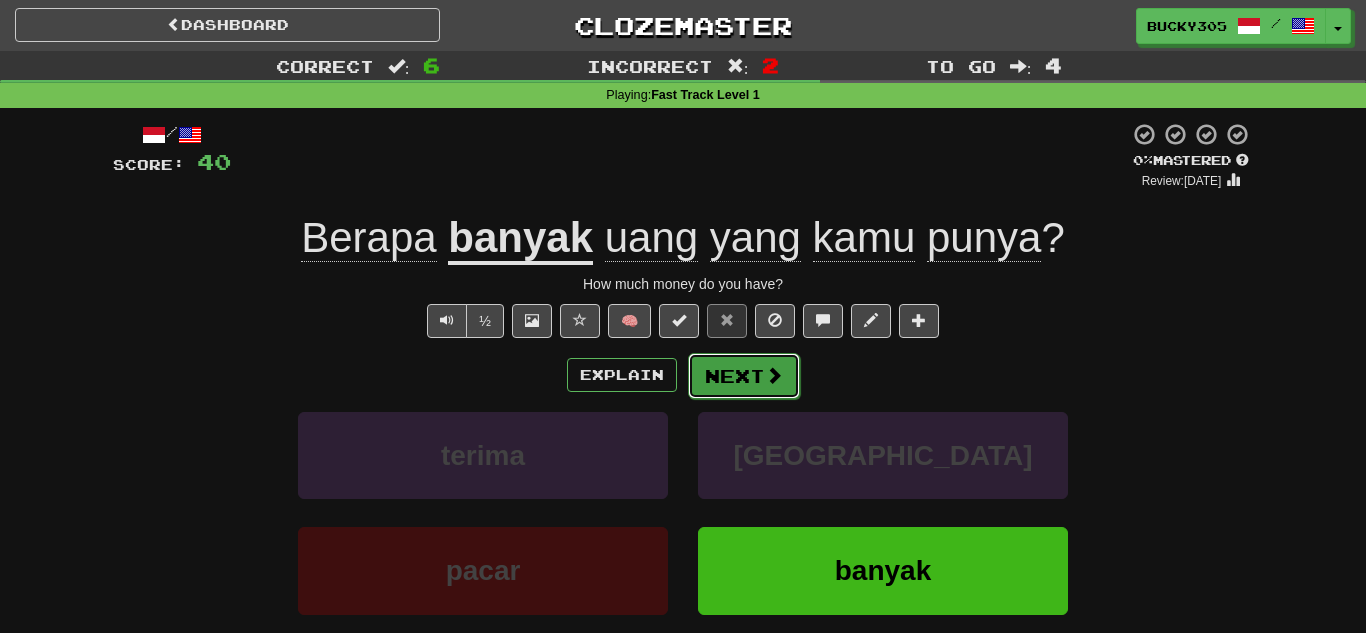 click on "Next" at bounding box center [744, 376] 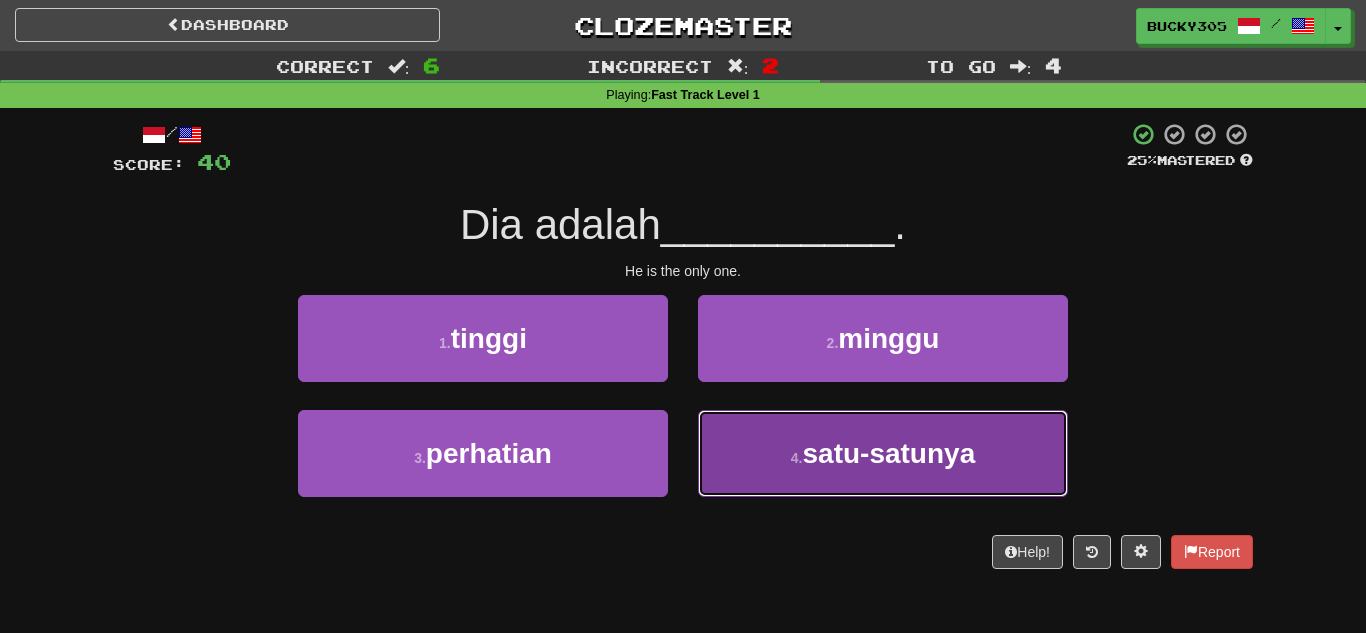 click on "4 .  satu-satunya" at bounding box center (883, 453) 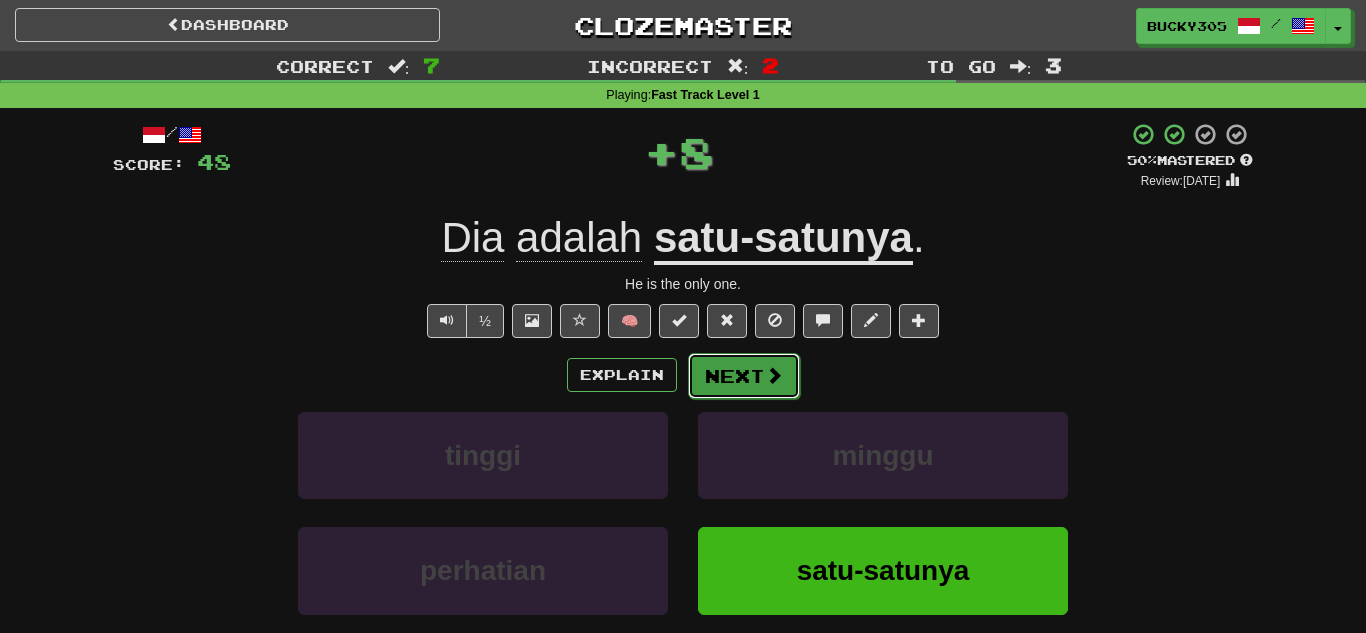 click on "Next" at bounding box center [744, 376] 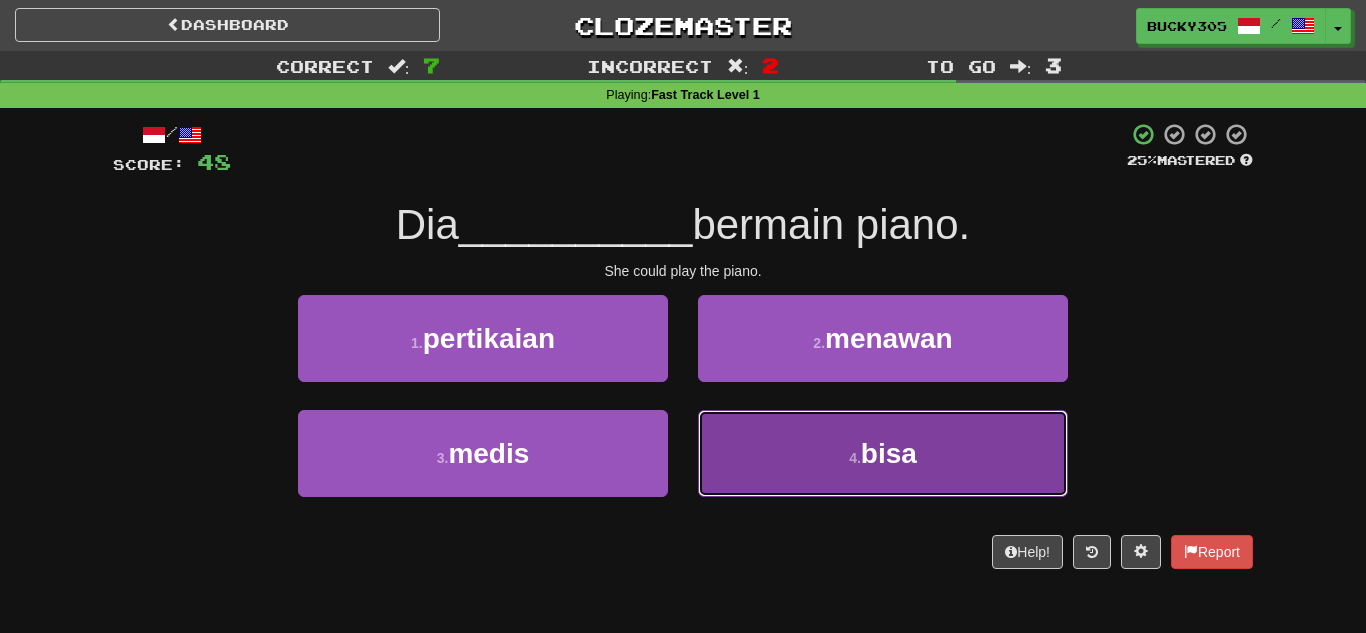 click on "4 .  bisa" at bounding box center (883, 453) 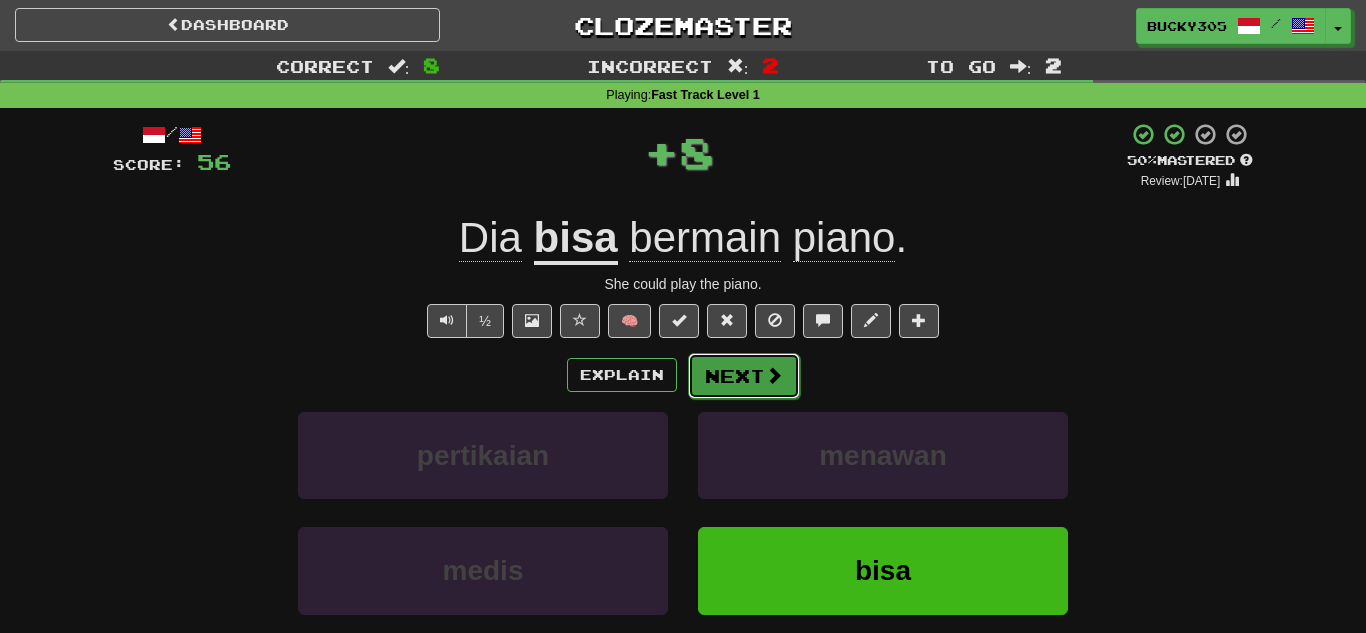click on "Next" at bounding box center [744, 376] 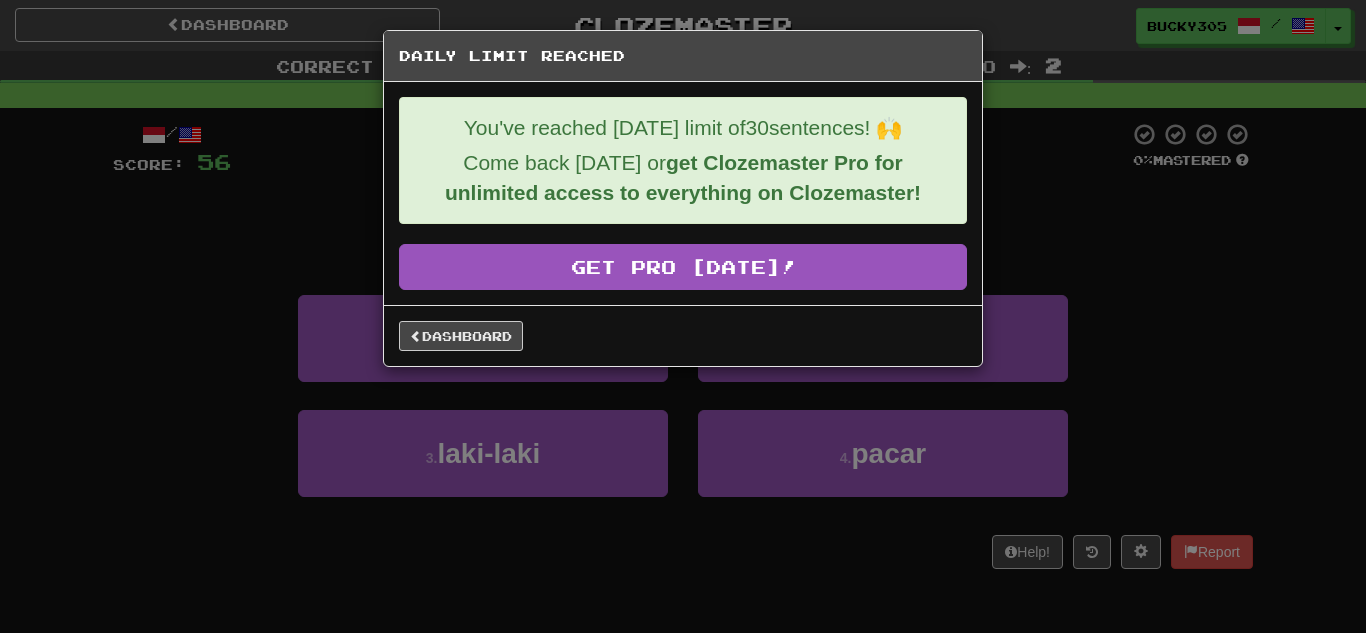 click on "Daily Limit Reached You've reached [DATE] limit of  30  sentences! 🙌  Come back [DATE] or  get Clozemaster Pro for unlimited access to everything on Clozemaster! Get Pro [DATE]! Dashboard" at bounding box center [683, 316] 